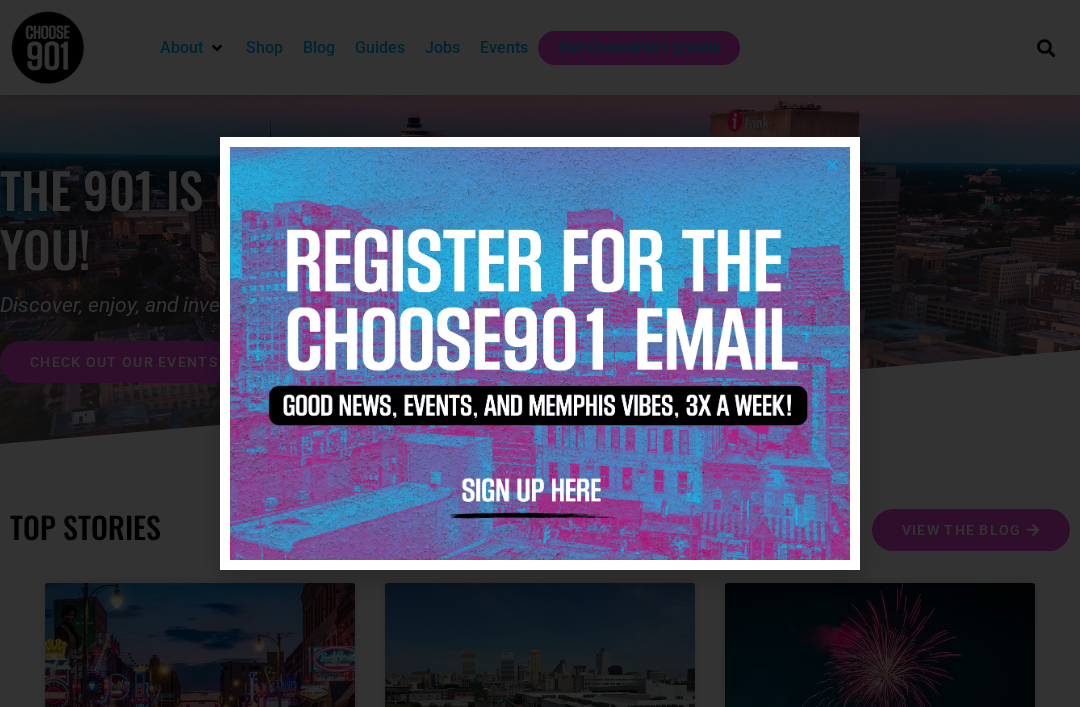 scroll, scrollTop: 0, scrollLeft: 0, axis: both 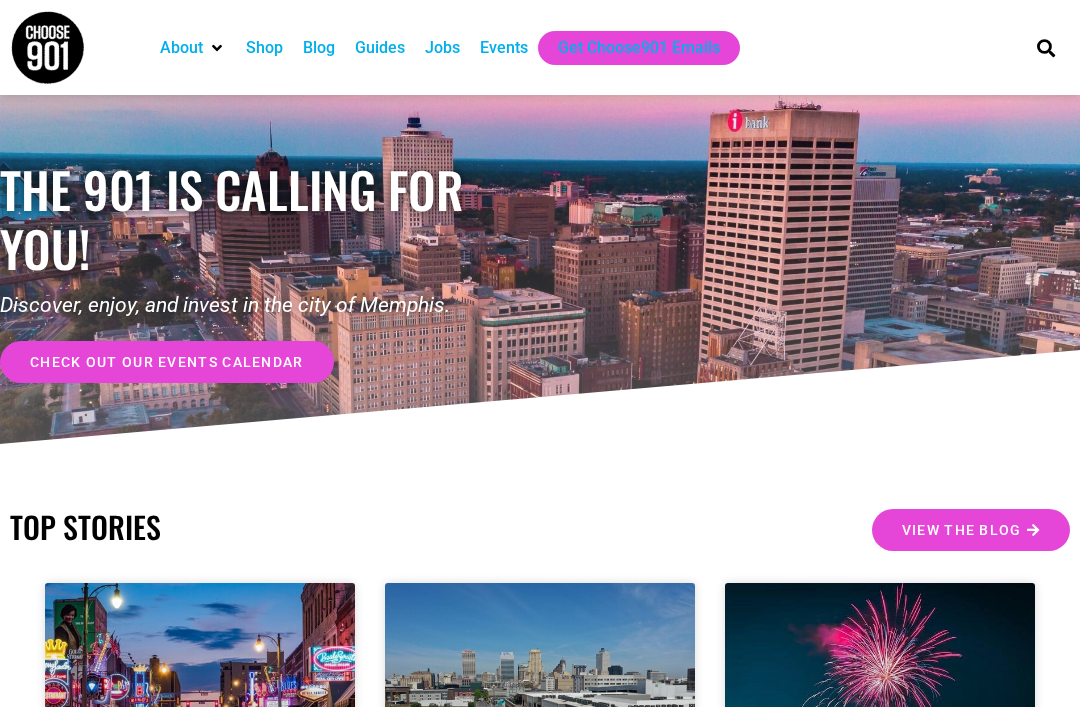 click on "Events" at bounding box center (504, 48) 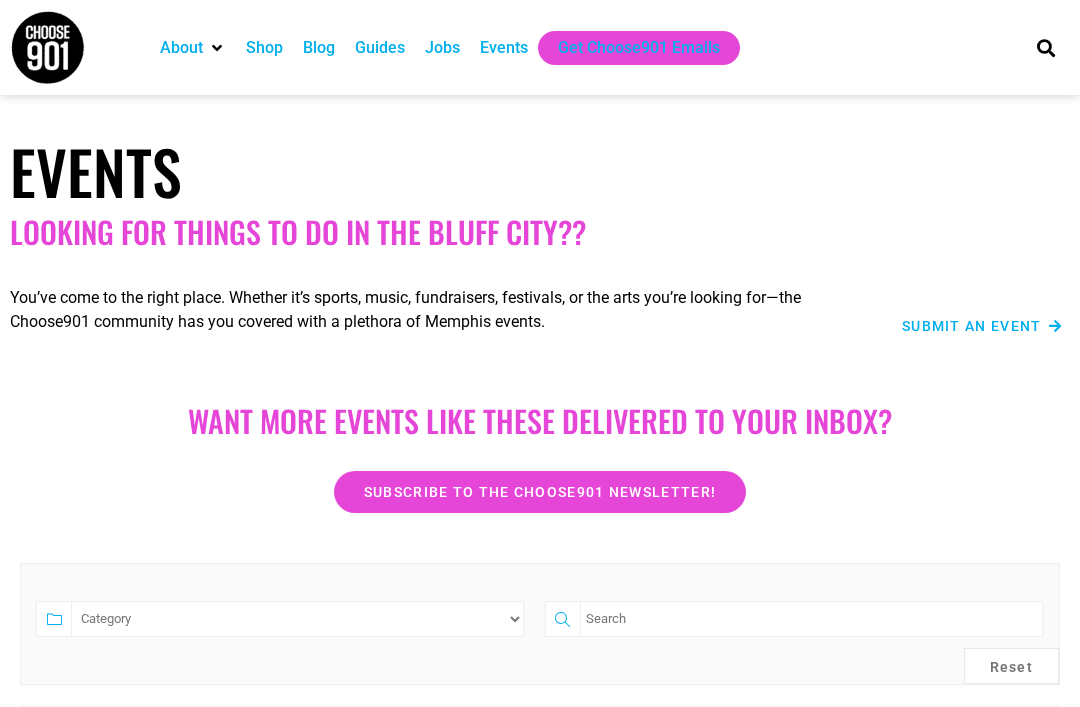 scroll, scrollTop: 0, scrollLeft: 0, axis: both 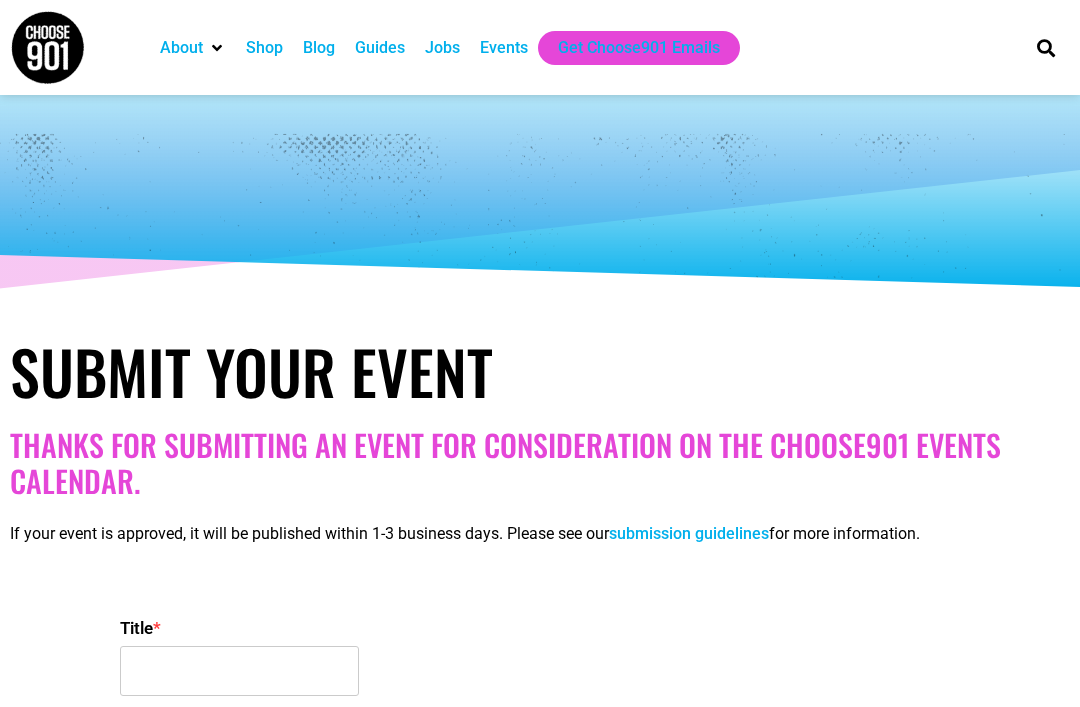 select 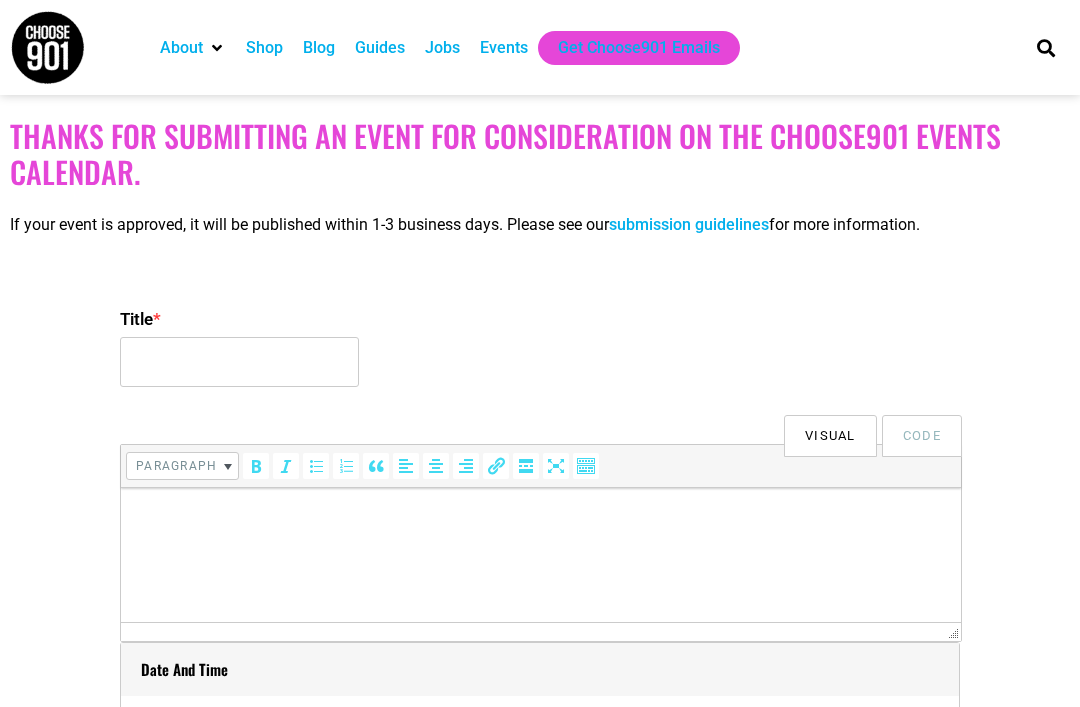 scroll, scrollTop: 0, scrollLeft: 0, axis: both 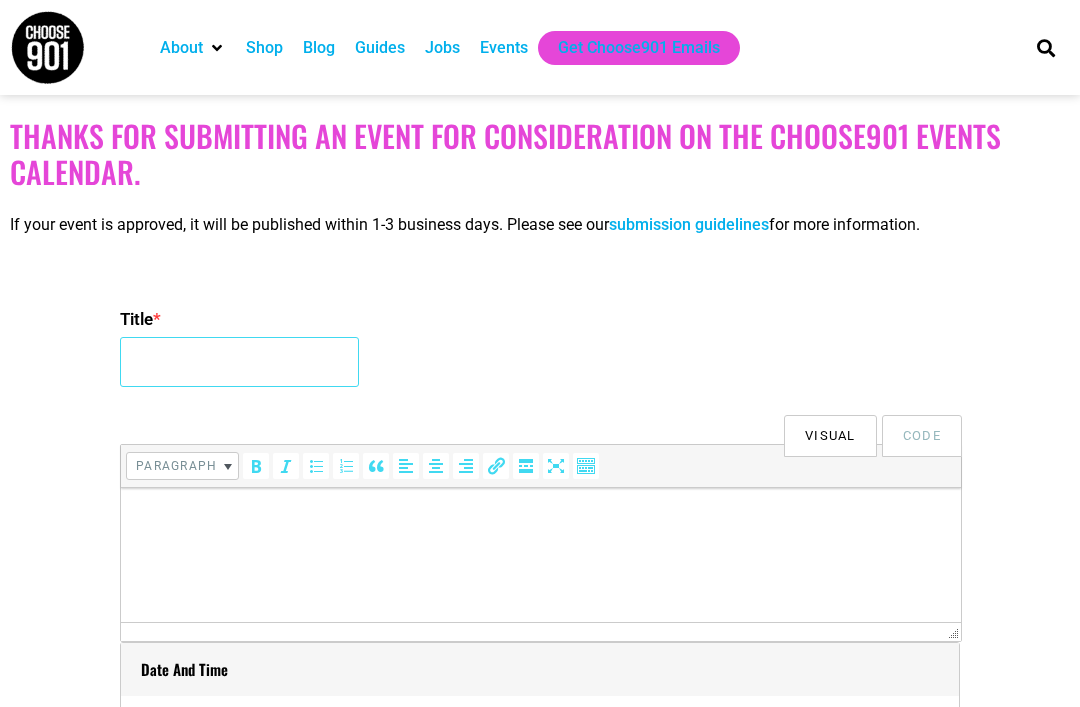 click on "Title  *" at bounding box center (239, 362) 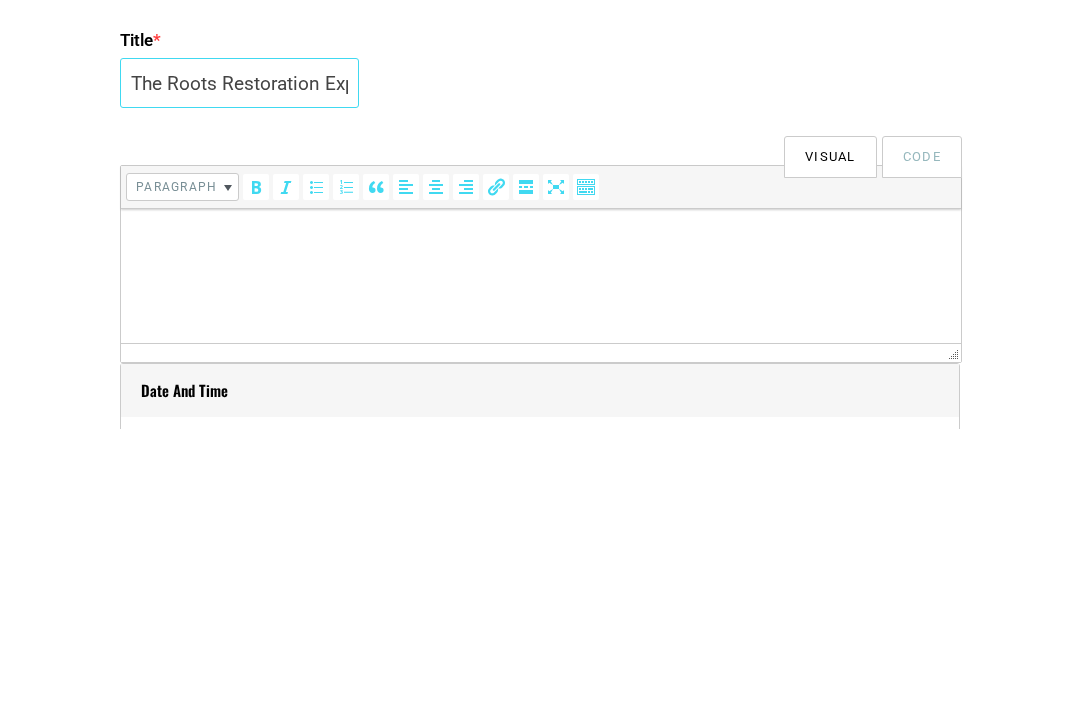 type on "The Roots Restoration Experience" 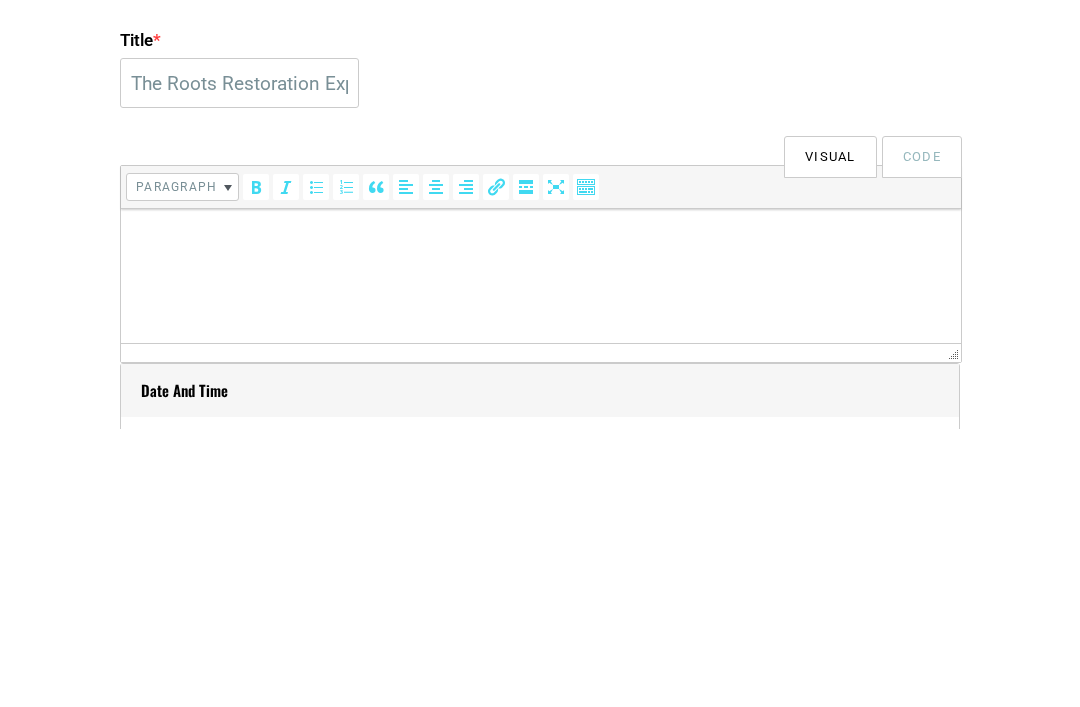 click at bounding box center (541, 237) 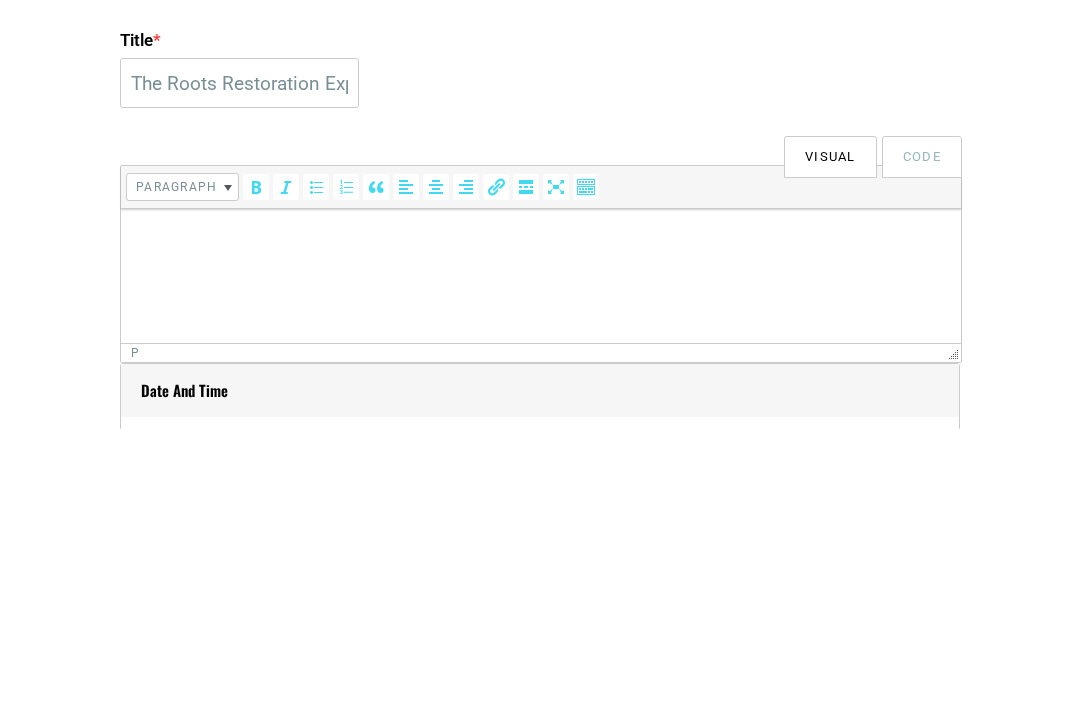 click at bounding box center (541, 237) 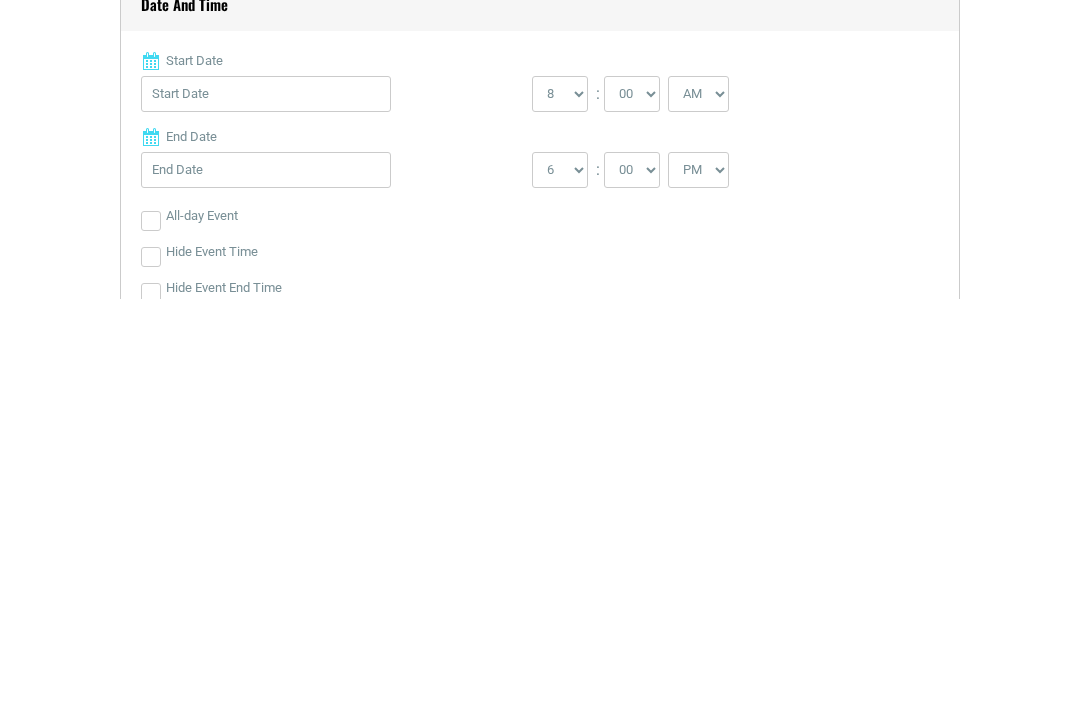 scroll, scrollTop: 615, scrollLeft: 0, axis: vertical 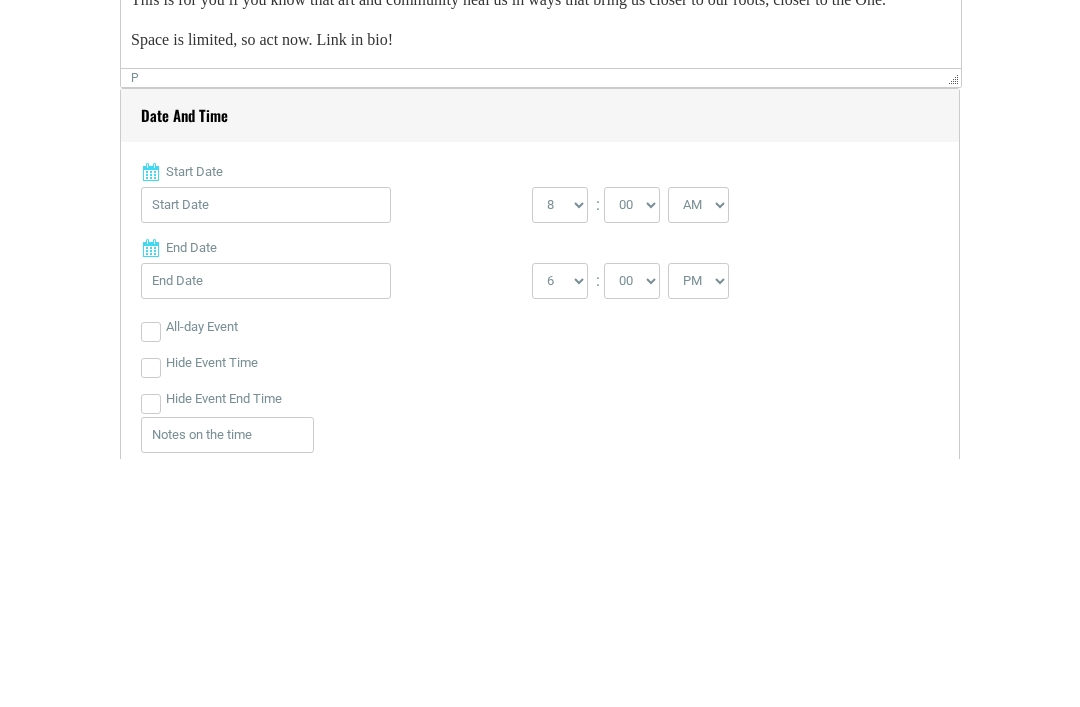 click on "Space is limited, so act now. Link in bio!" at bounding box center [541, 40] 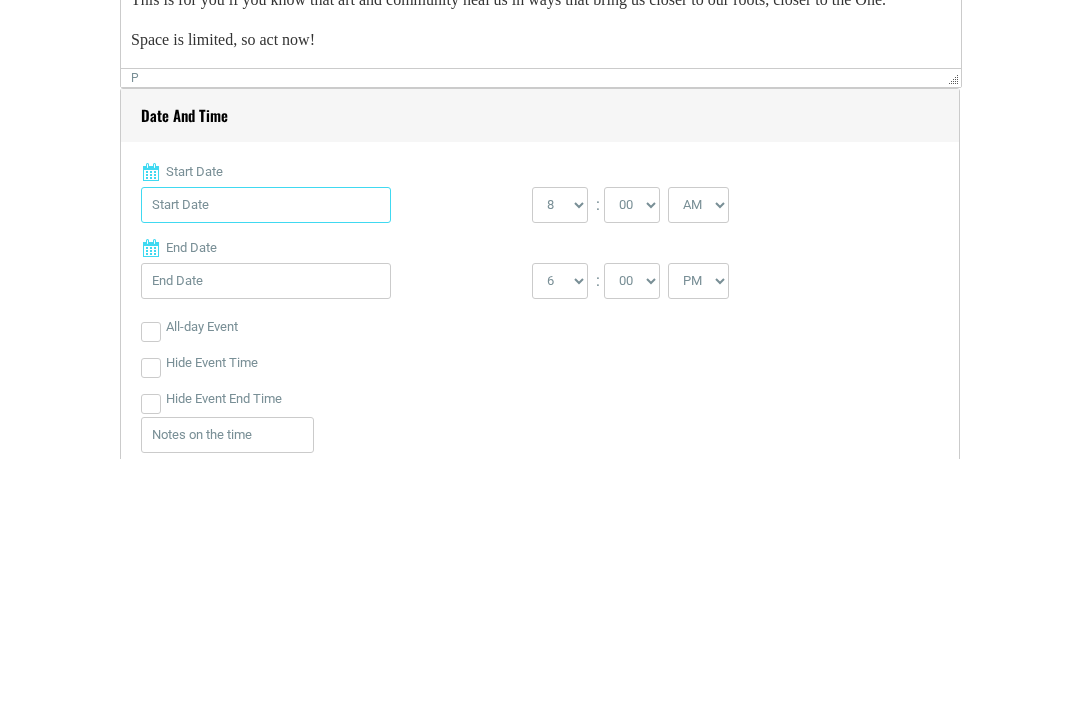 click on "Start Date" at bounding box center [266, 453] 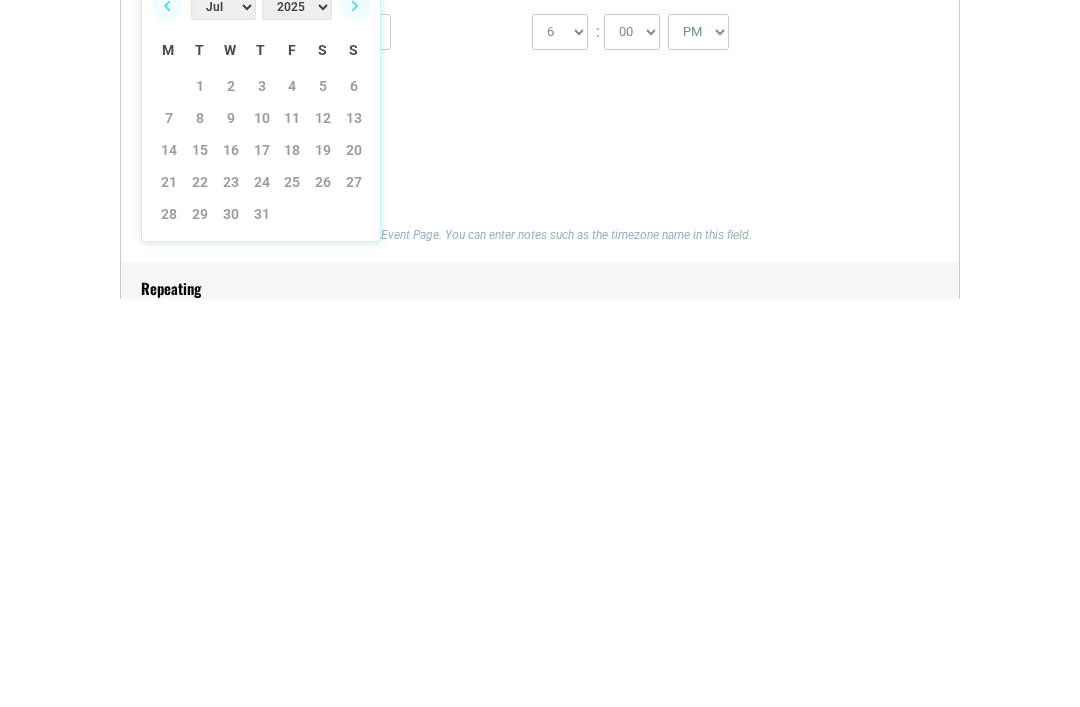 scroll, scrollTop: 725, scrollLeft: 0, axis: vertical 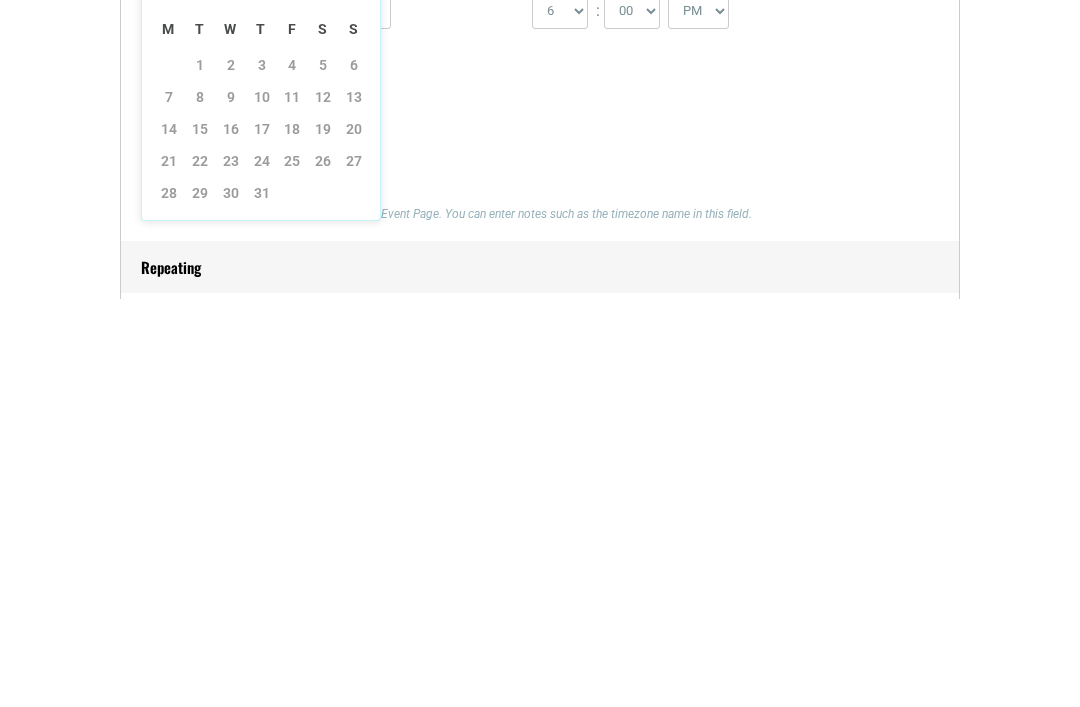 click on "26" at bounding box center [323, 569] 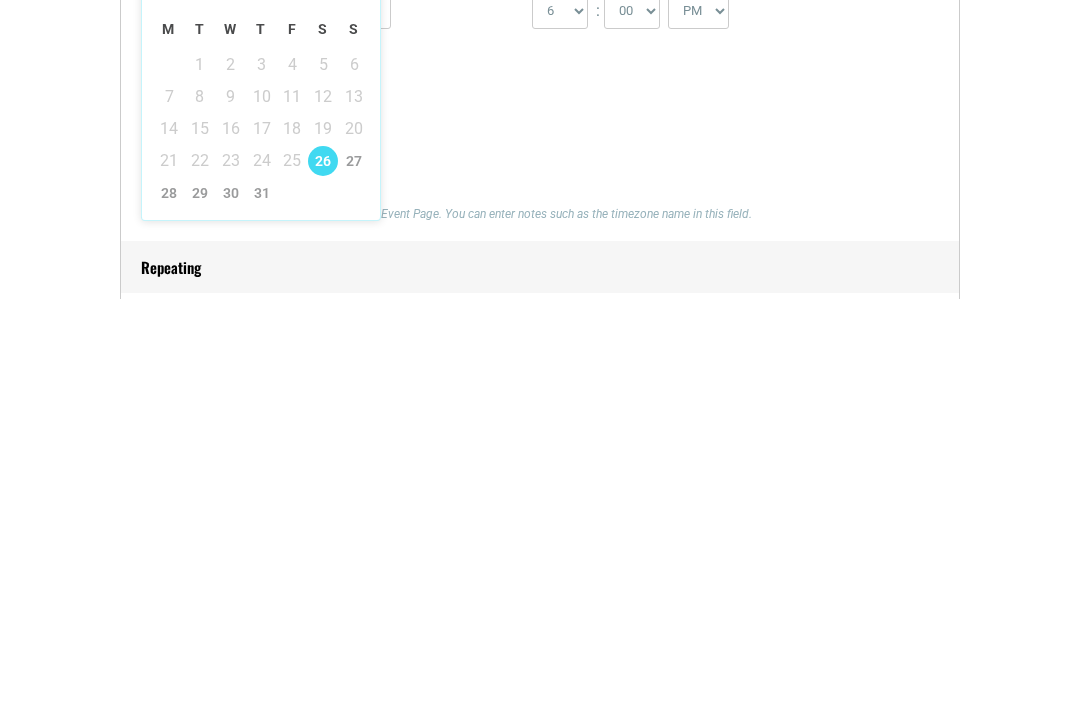 type on "[DATE]" 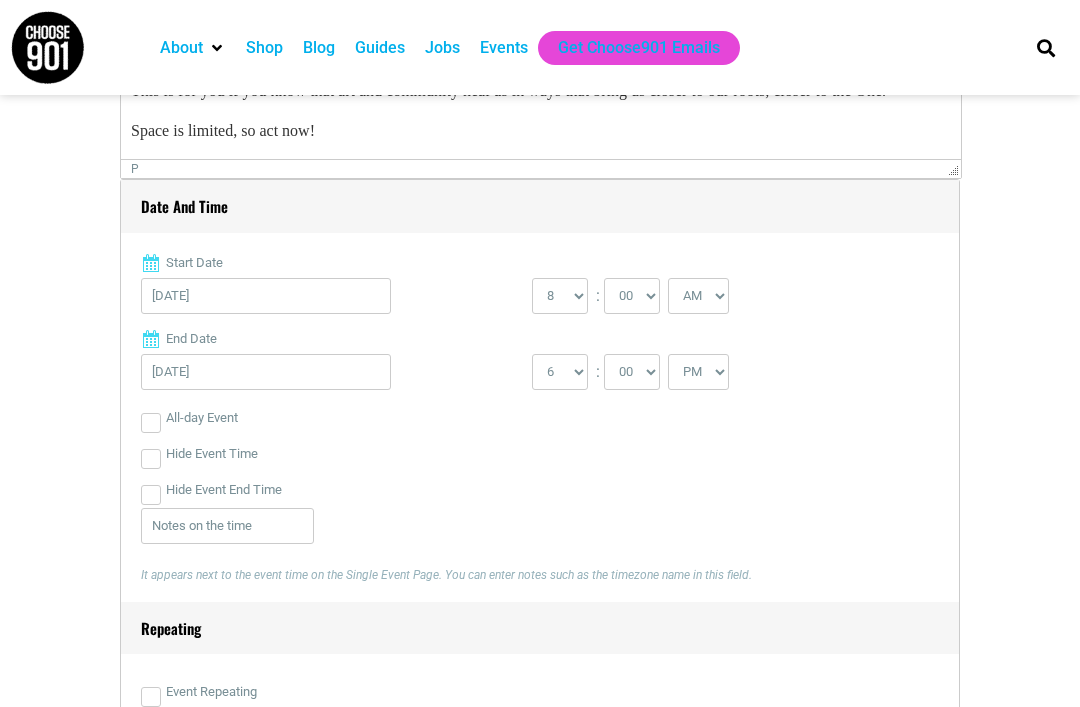scroll, scrollTop: 771, scrollLeft: 0, axis: vertical 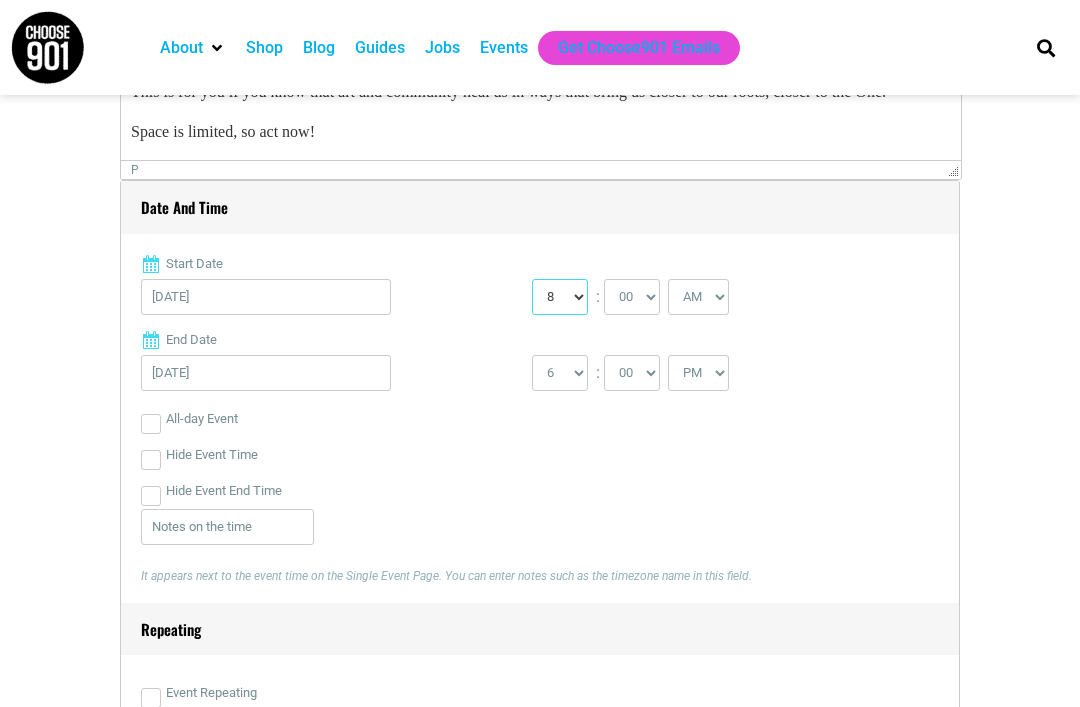 click on "0
1
2
3
4
5
6
7
8
9
10
11
12" at bounding box center (560, 297) 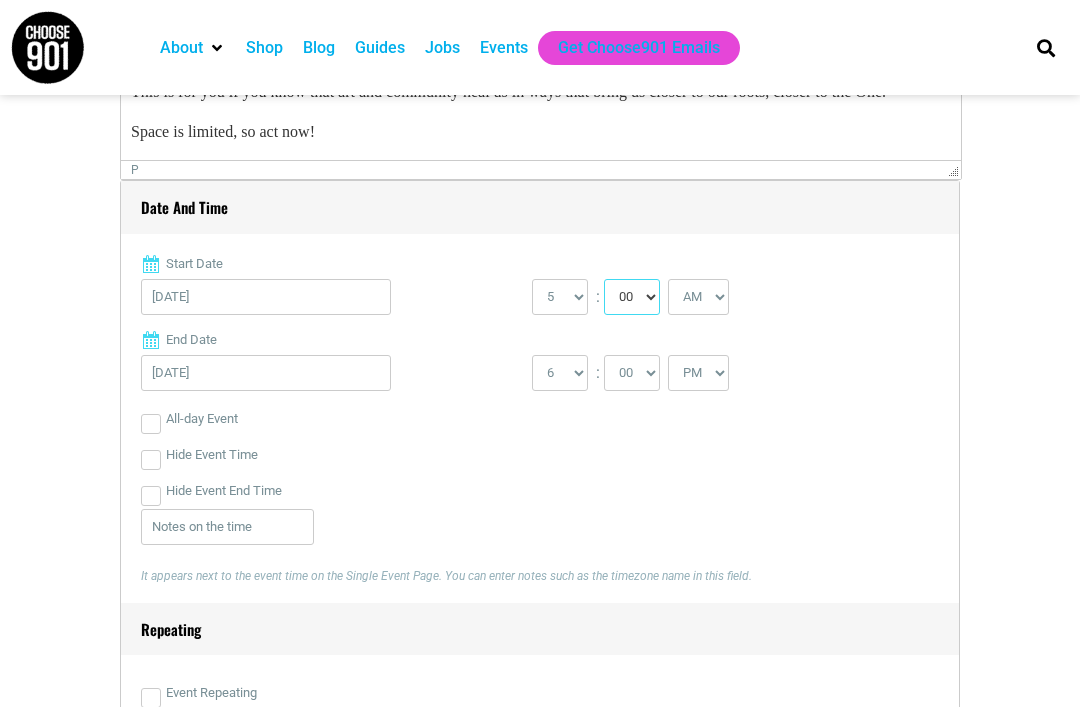 click on "00
05
10
15
20
25
30
35
40
45
50
55" at bounding box center [632, 297] 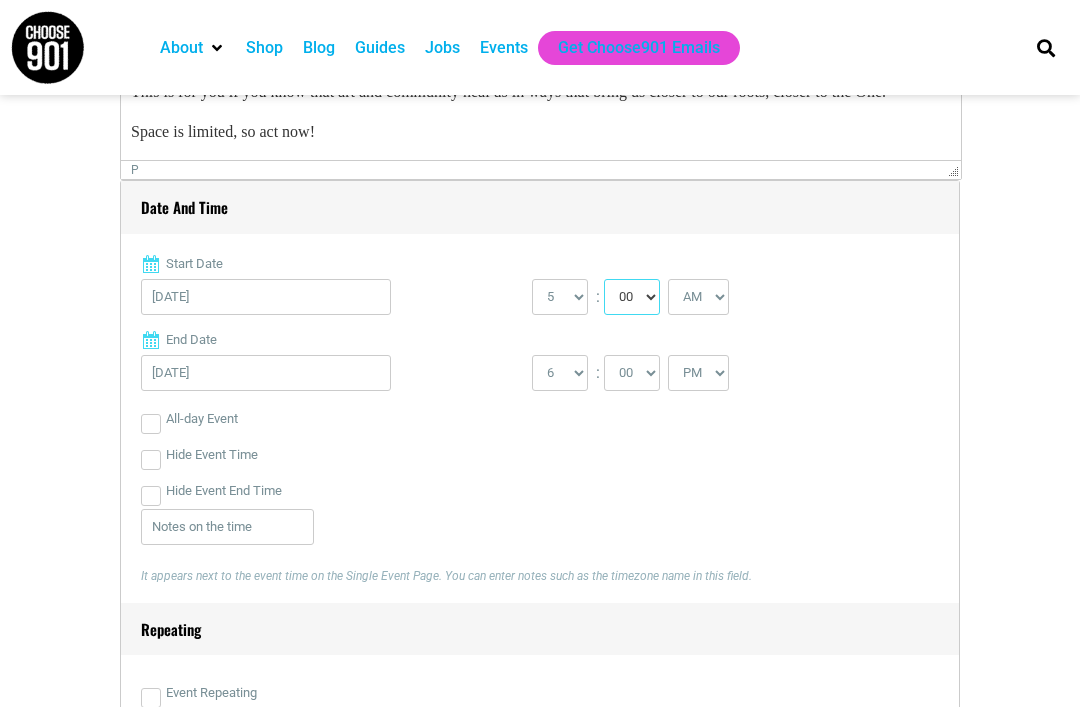 select on "45" 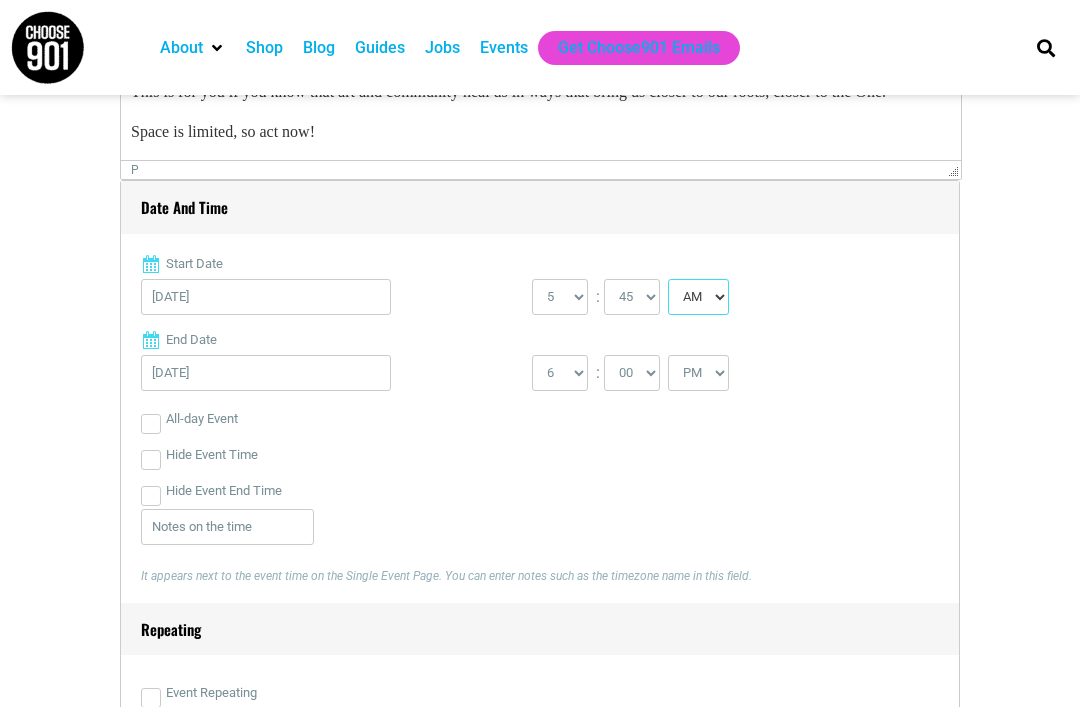 click on "AM
PM" at bounding box center [698, 297] 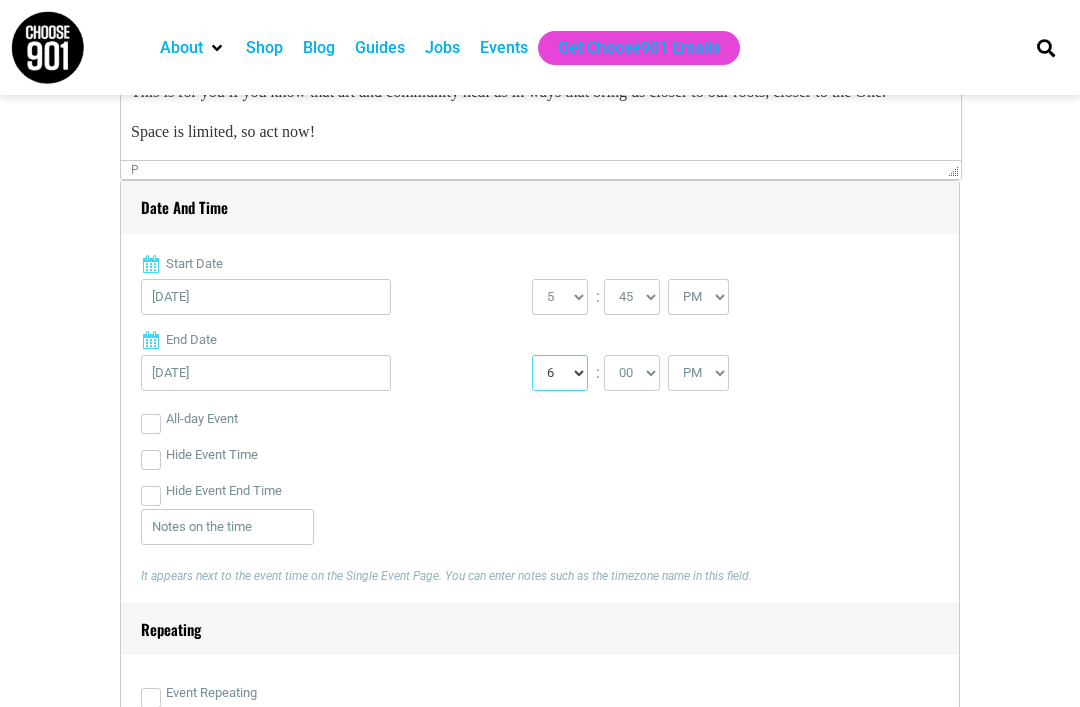 click on "1
2
3
4
5
6
7
8
9
10
11
12" at bounding box center (560, 373) 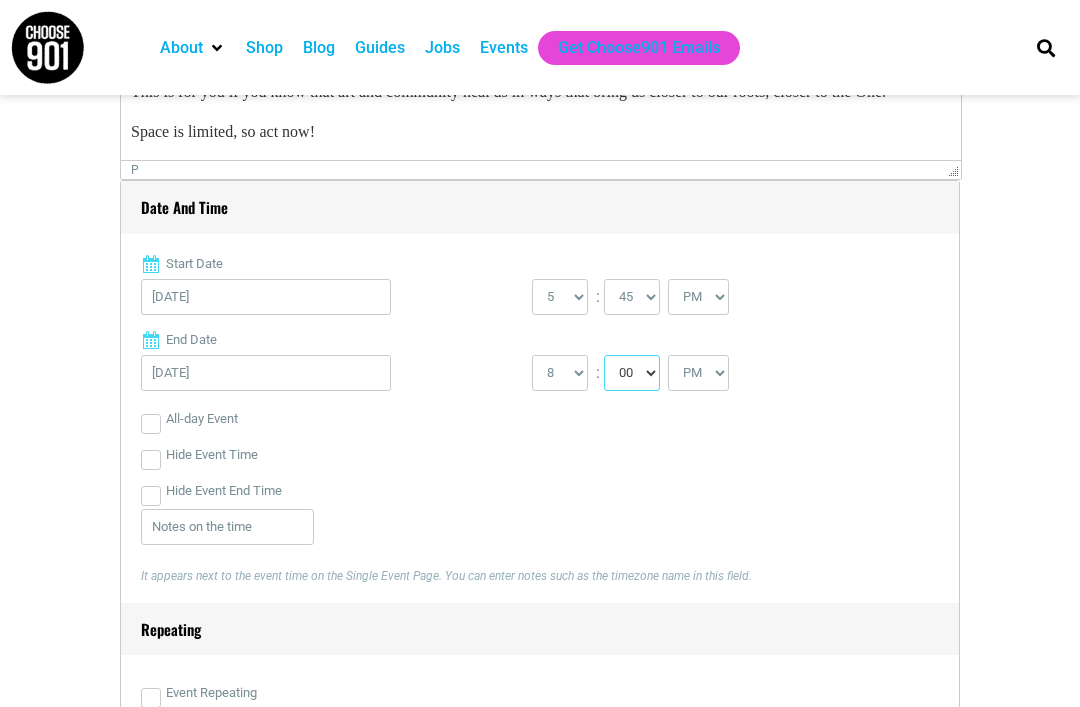 click on "00
05
10
15
20
25
30
35
40
45
50
55" at bounding box center (632, 373) 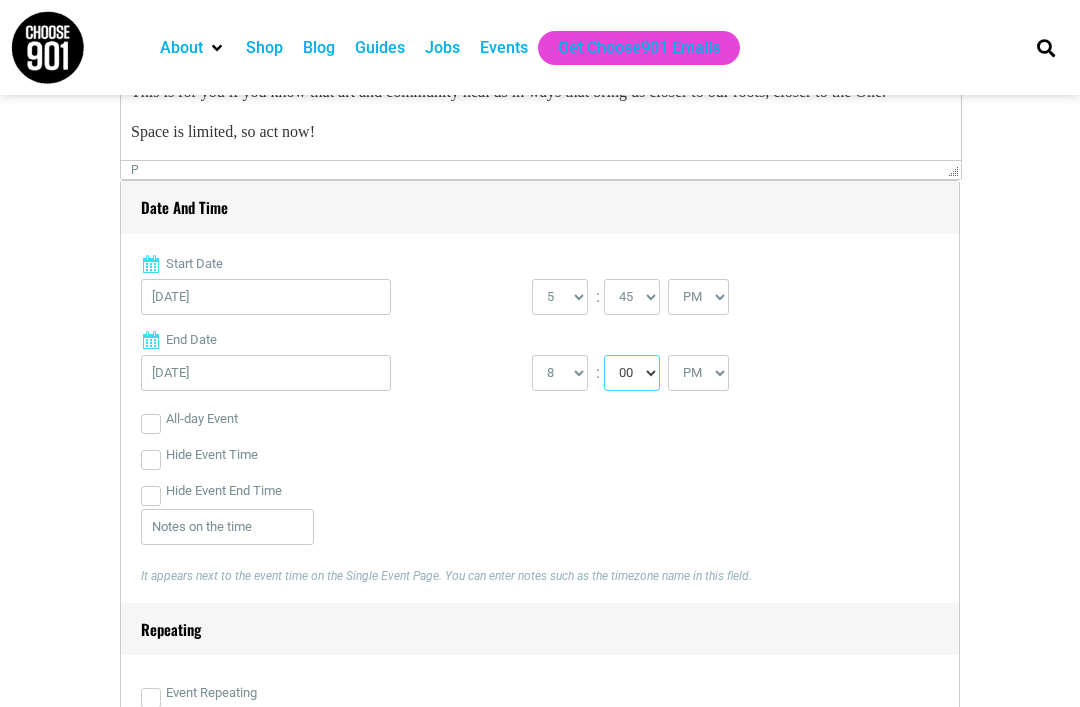 select on "30" 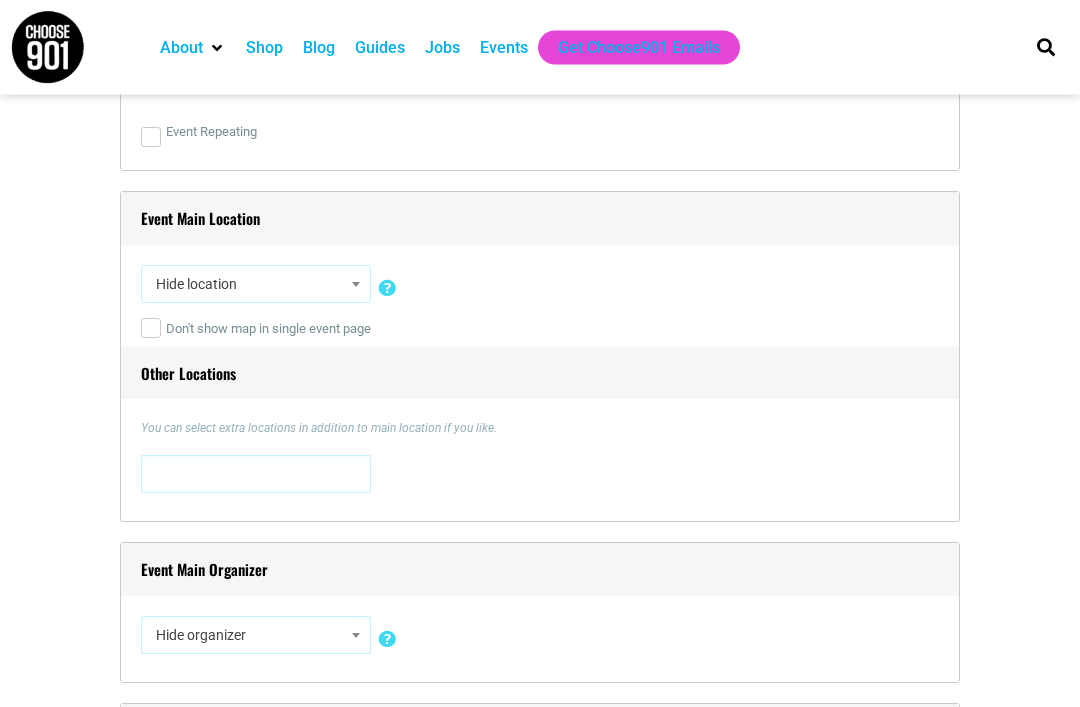 scroll, scrollTop: 1337, scrollLeft: 0, axis: vertical 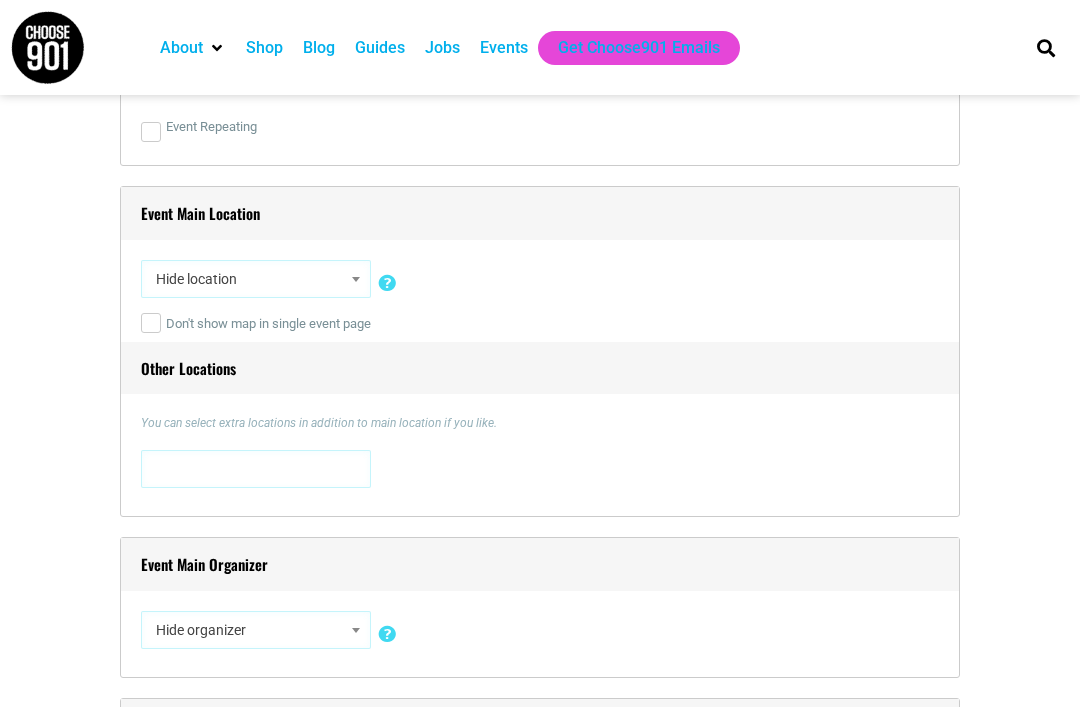 click at bounding box center (256, 467) 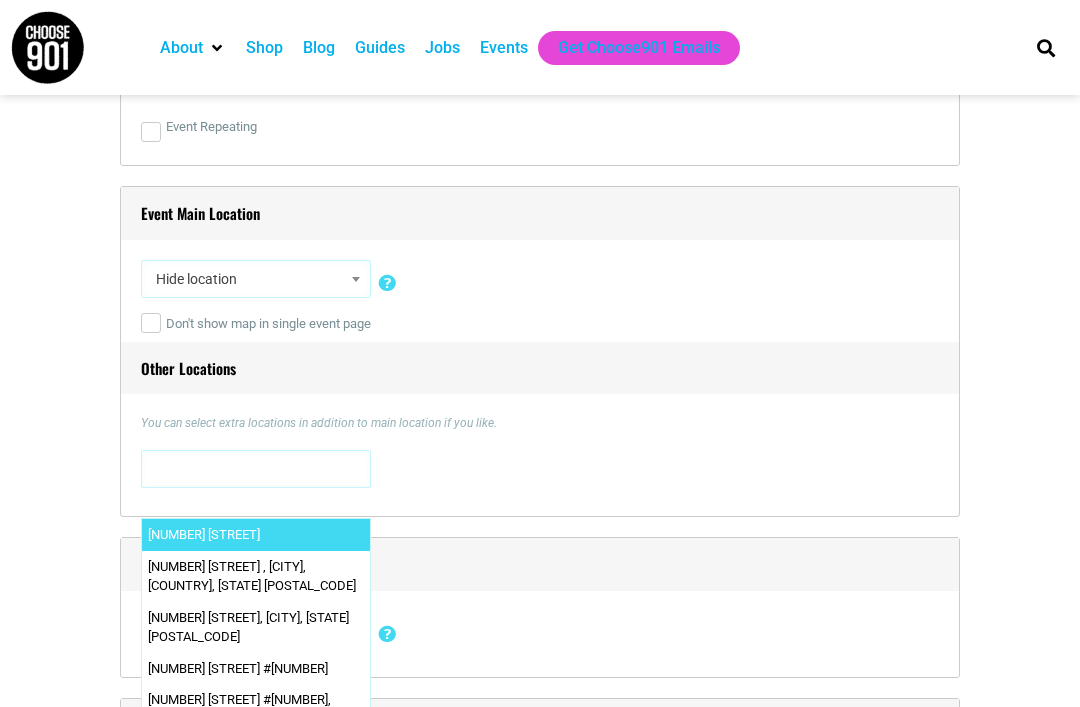 scroll, scrollTop: 1336, scrollLeft: 0, axis: vertical 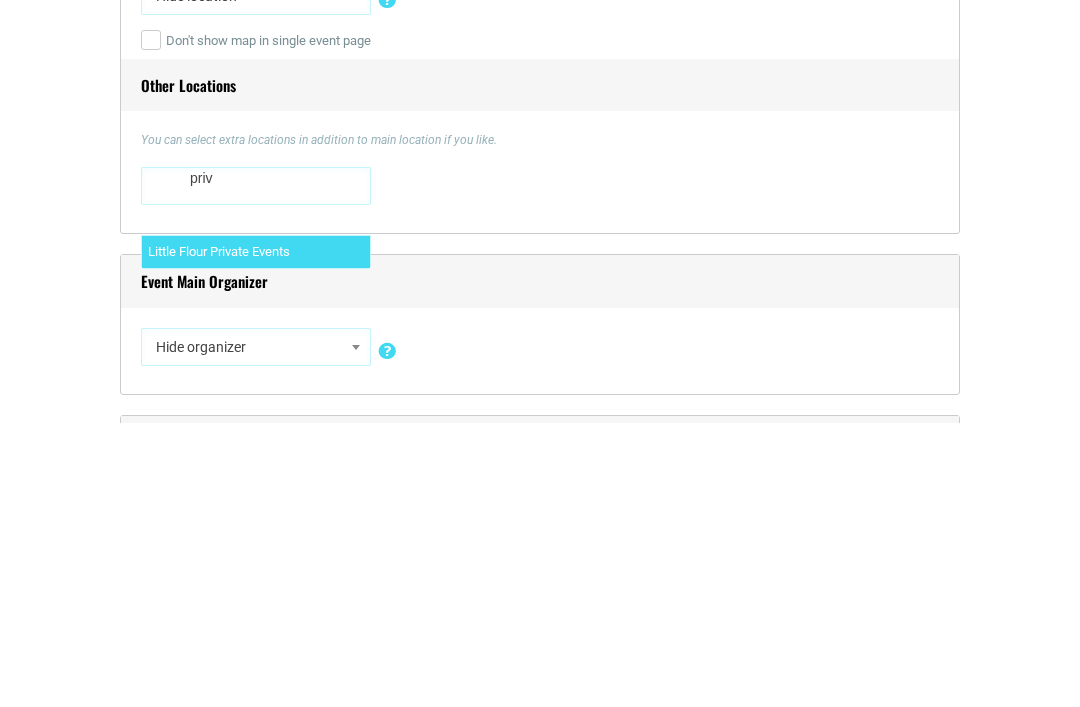 type on "priv" 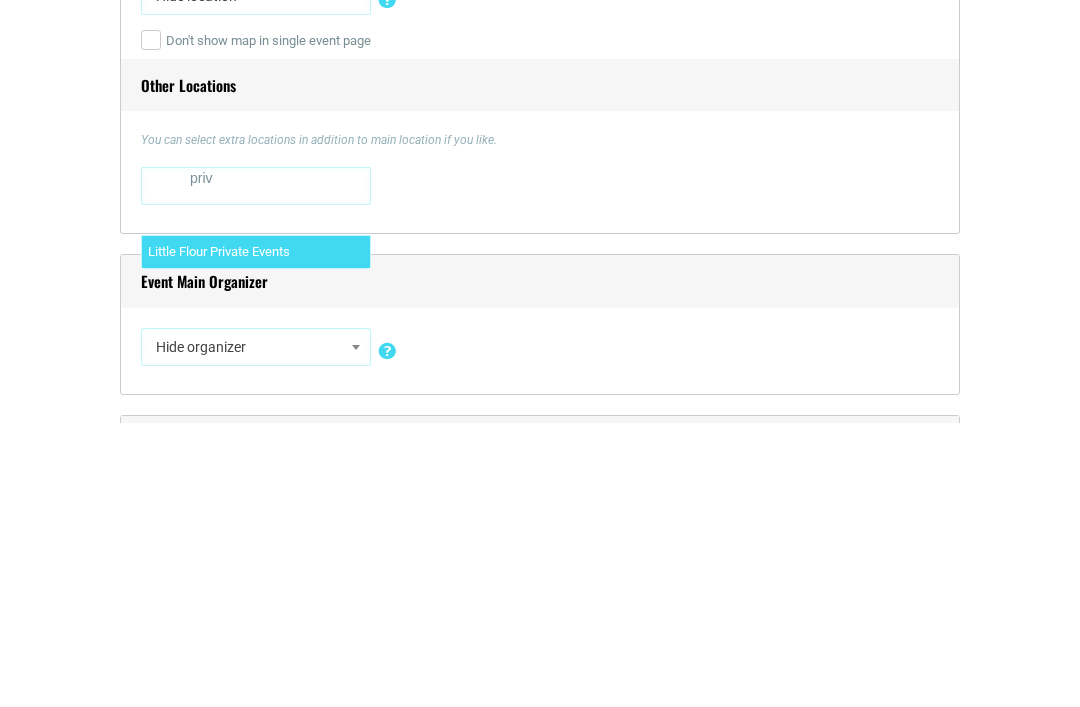 click on "Date and Time
Start Date
[DATE]
0
1
2
3
4
5
6
7" at bounding box center [540, 1086] 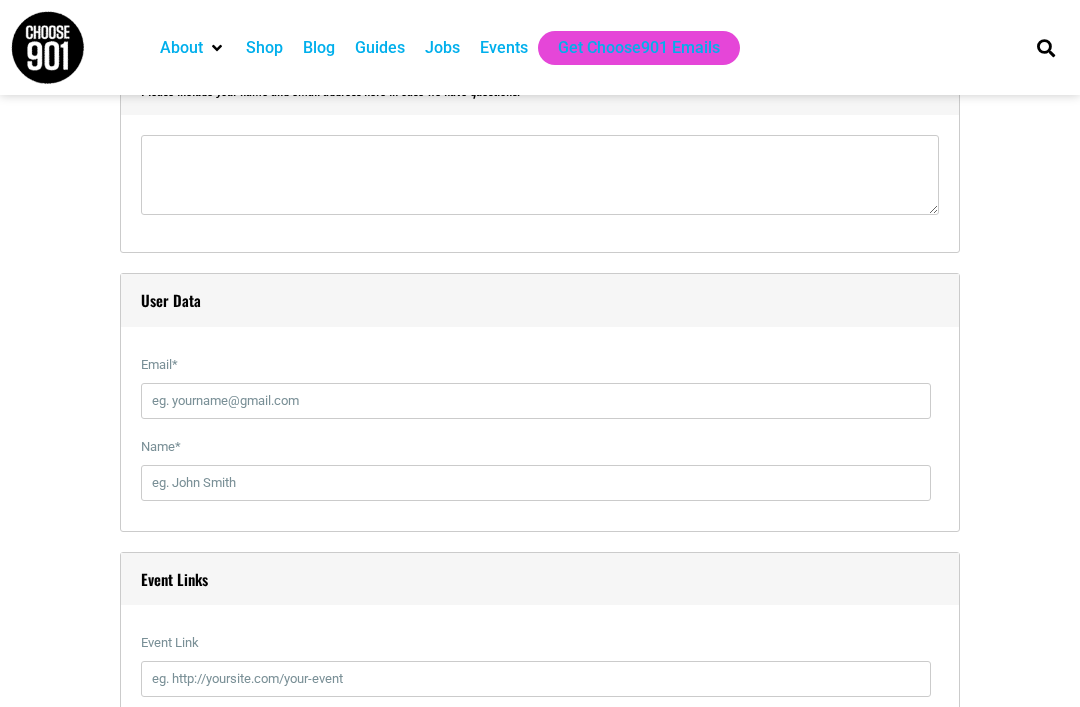 scroll, scrollTop: 1992, scrollLeft: 0, axis: vertical 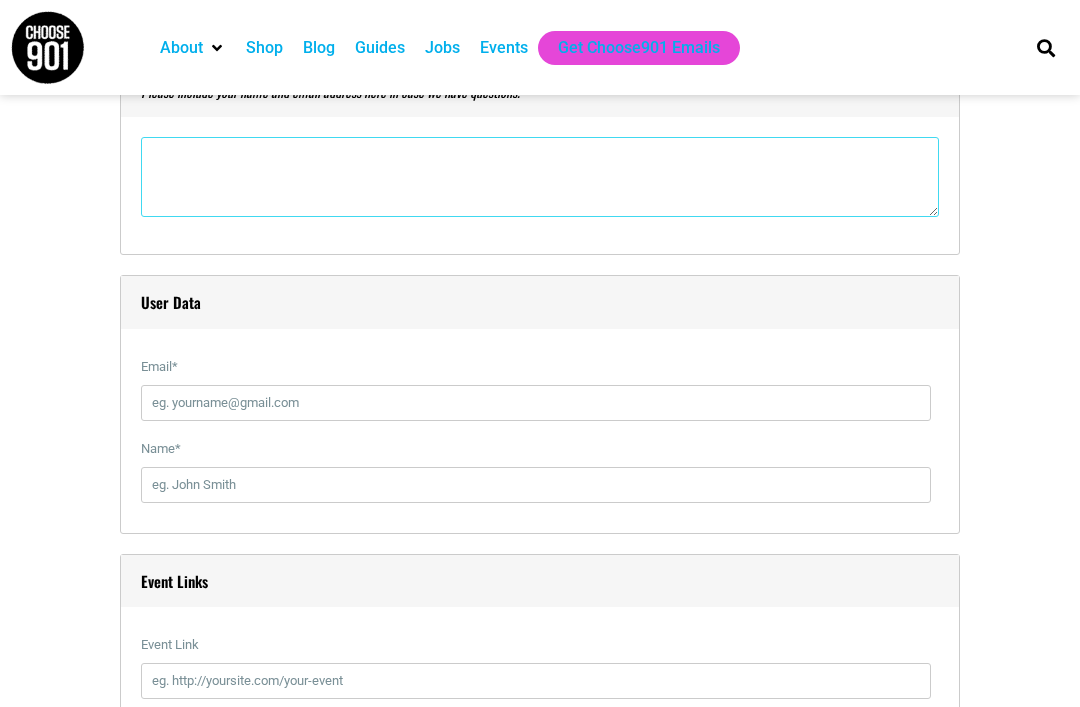 click at bounding box center [540, 177] 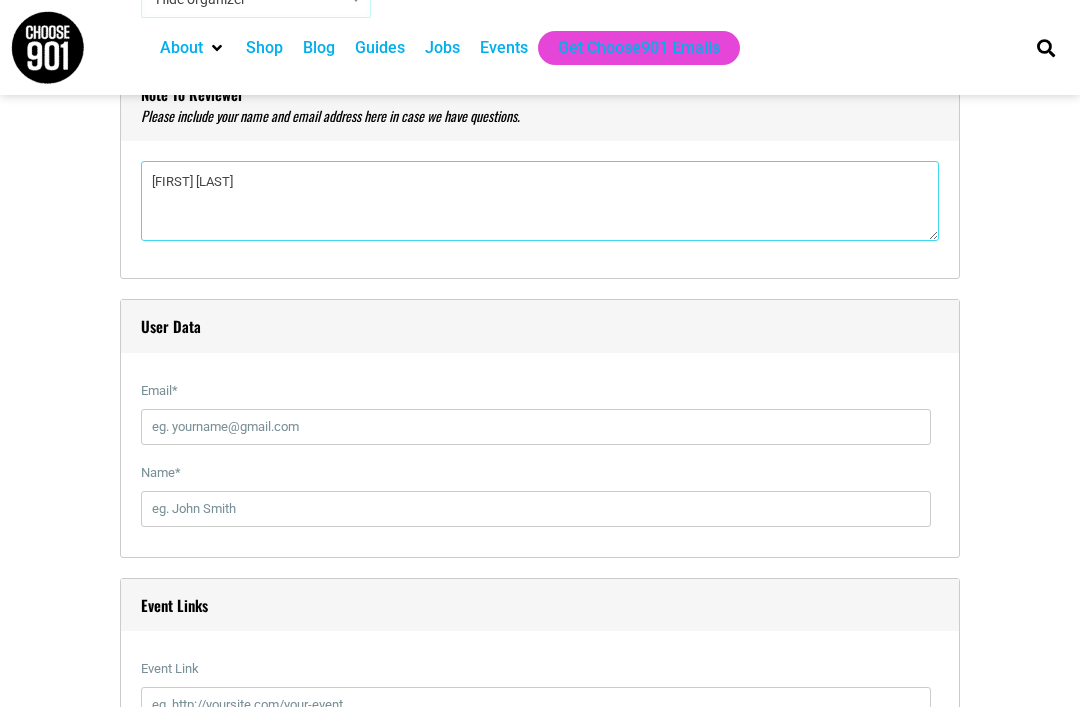 scroll, scrollTop: 1848, scrollLeft: 0, axis: vertical 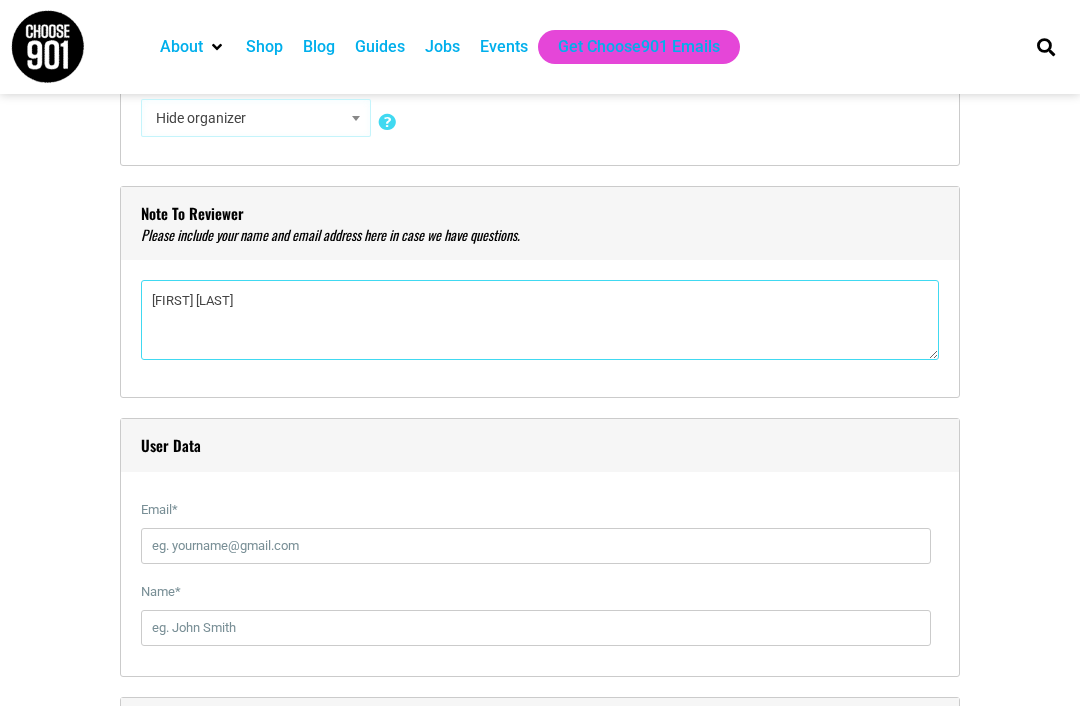 click on "[FIRST] [LAST]" at bounding box center (540, 321) 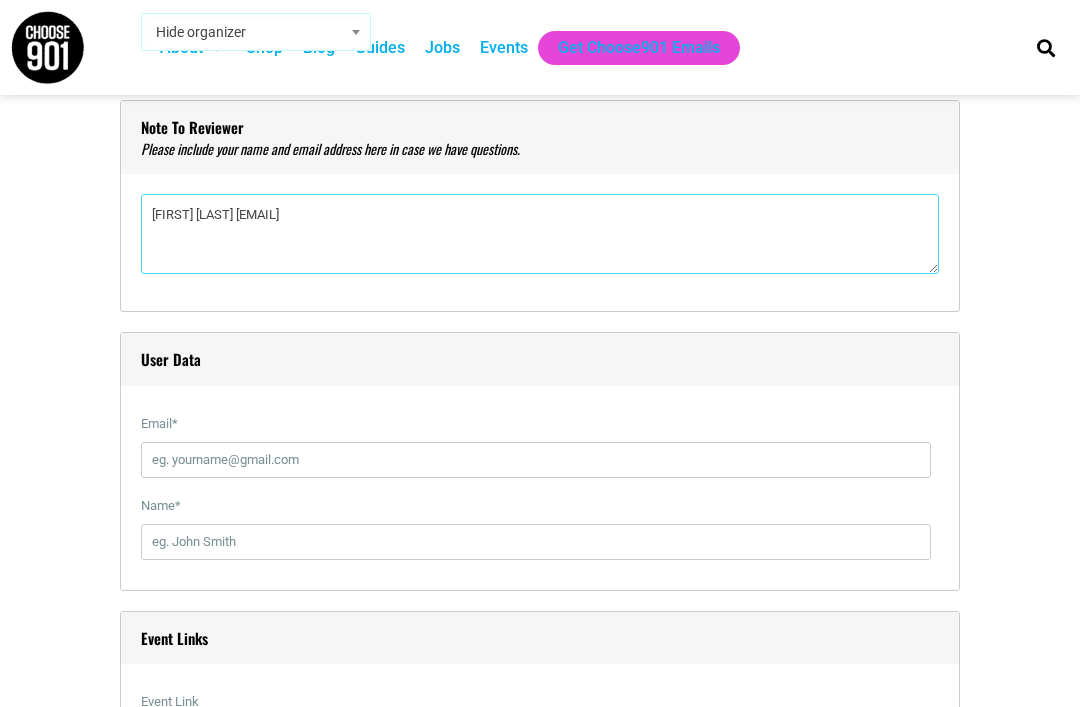 scroll, scrollTop: 1934, scrollLeft: 0, axis: vertical 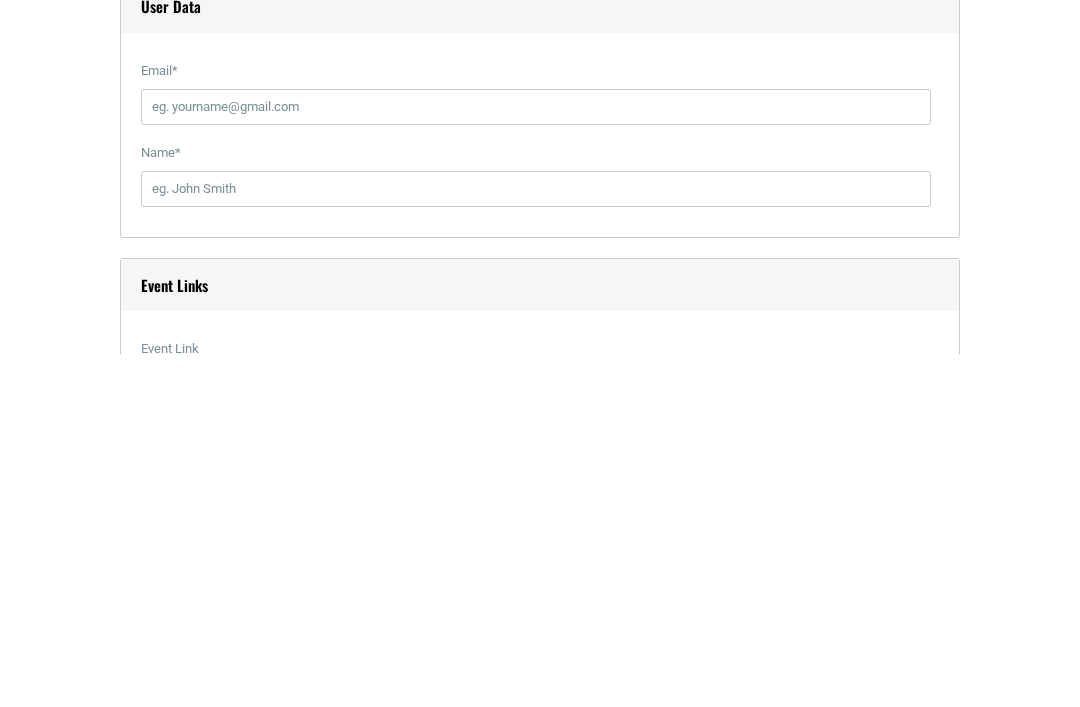 type on "[FIRST] [LAST] [EMAIL]" 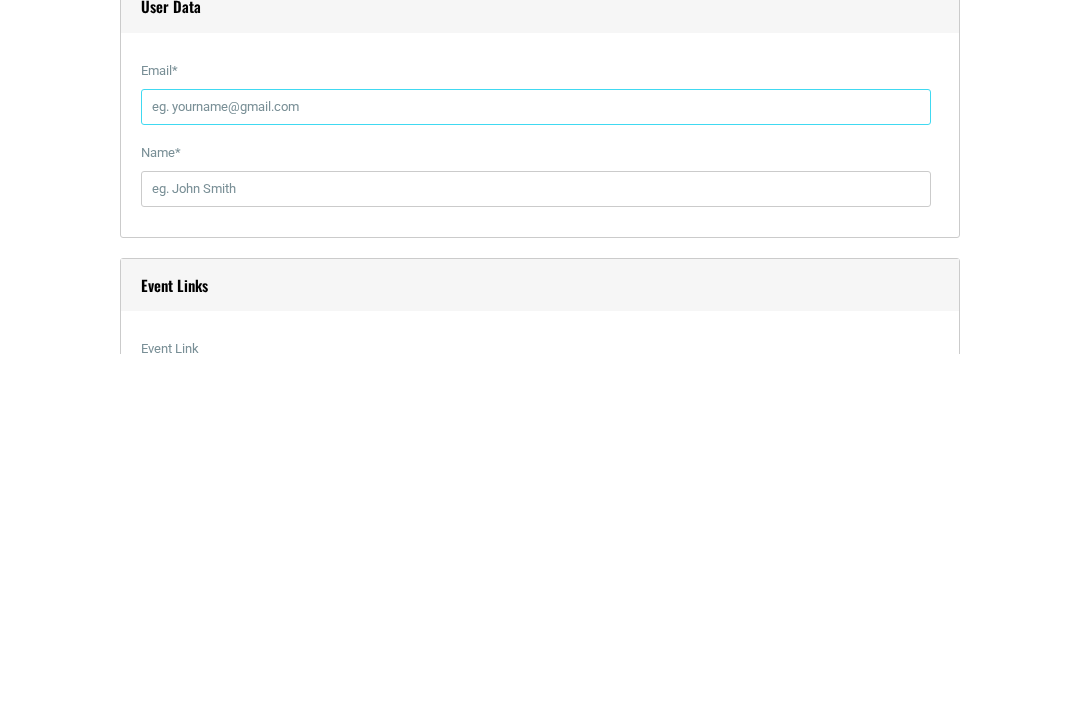 click on "Email *" at bounding box center [536, 461] 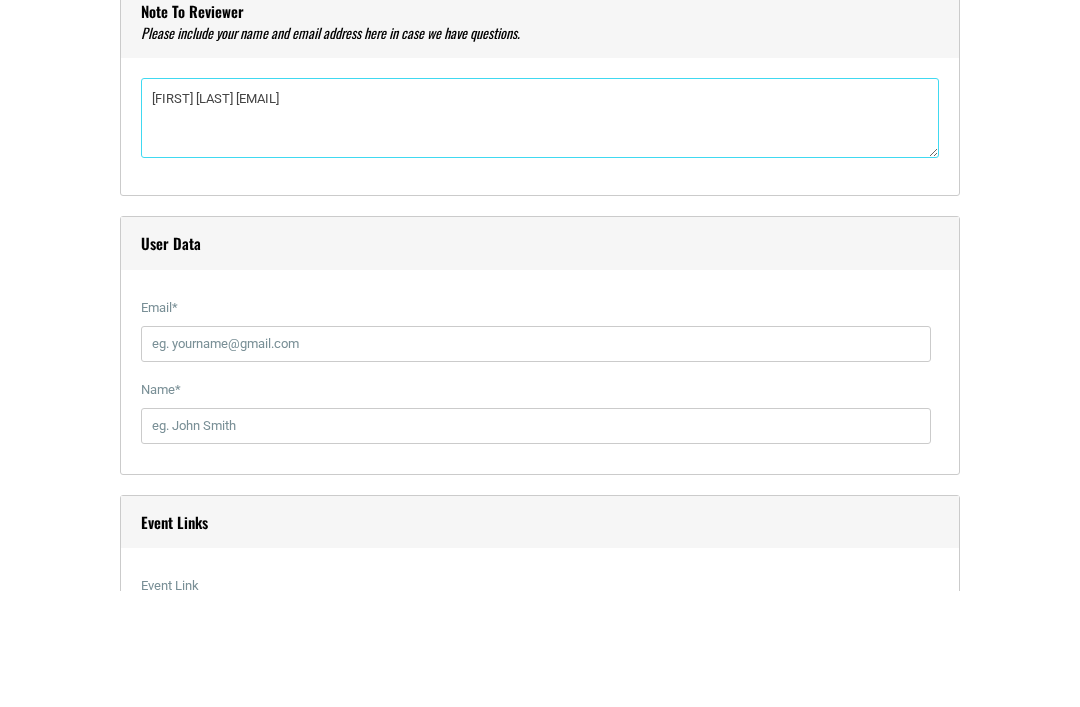 click on "[FIRST] [LAST] [EMAIL]" at bounding box center [540, 235] 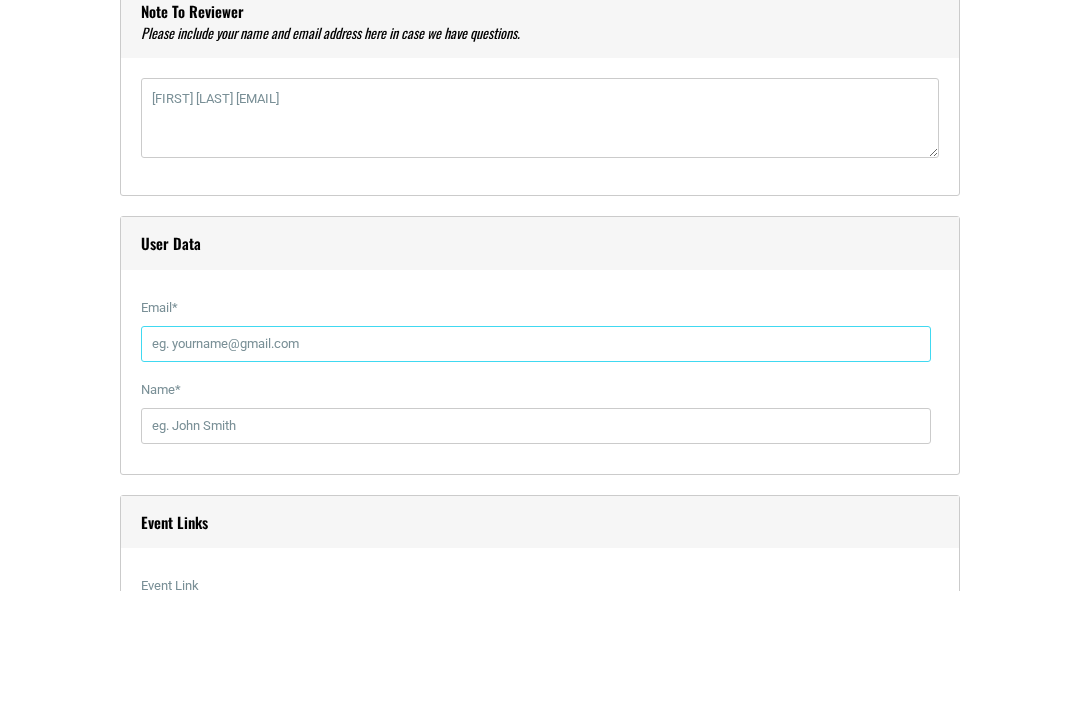 click on "Email *" at bounding box center (536, 461) 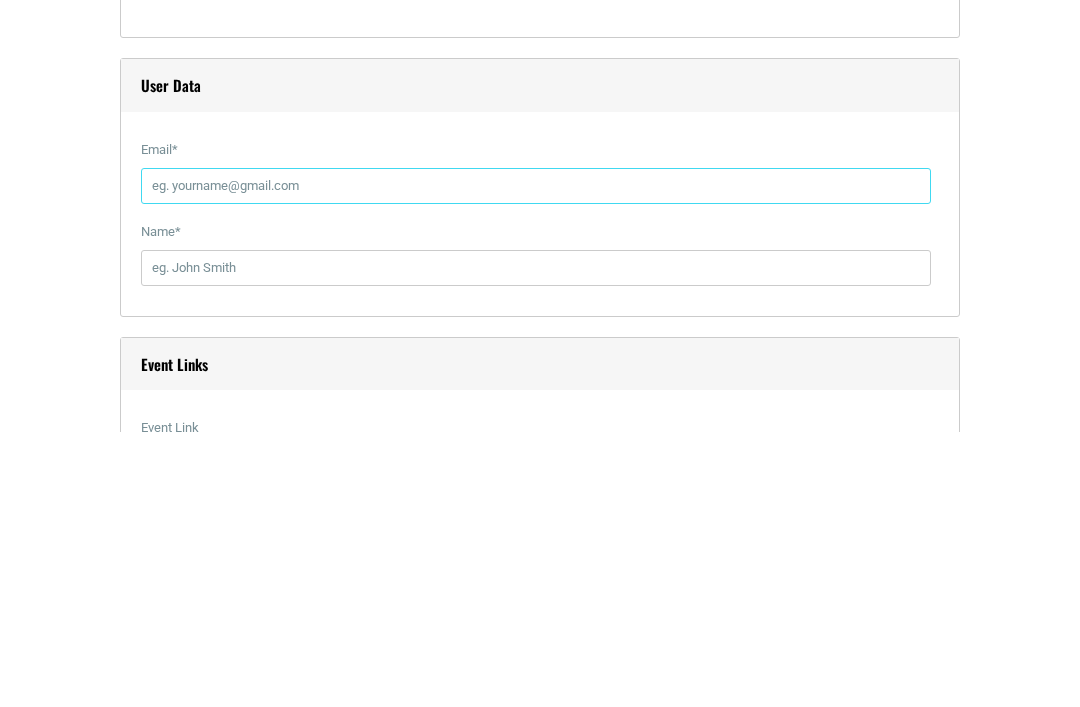 click on "Email *" at bounding box center (536, 461) 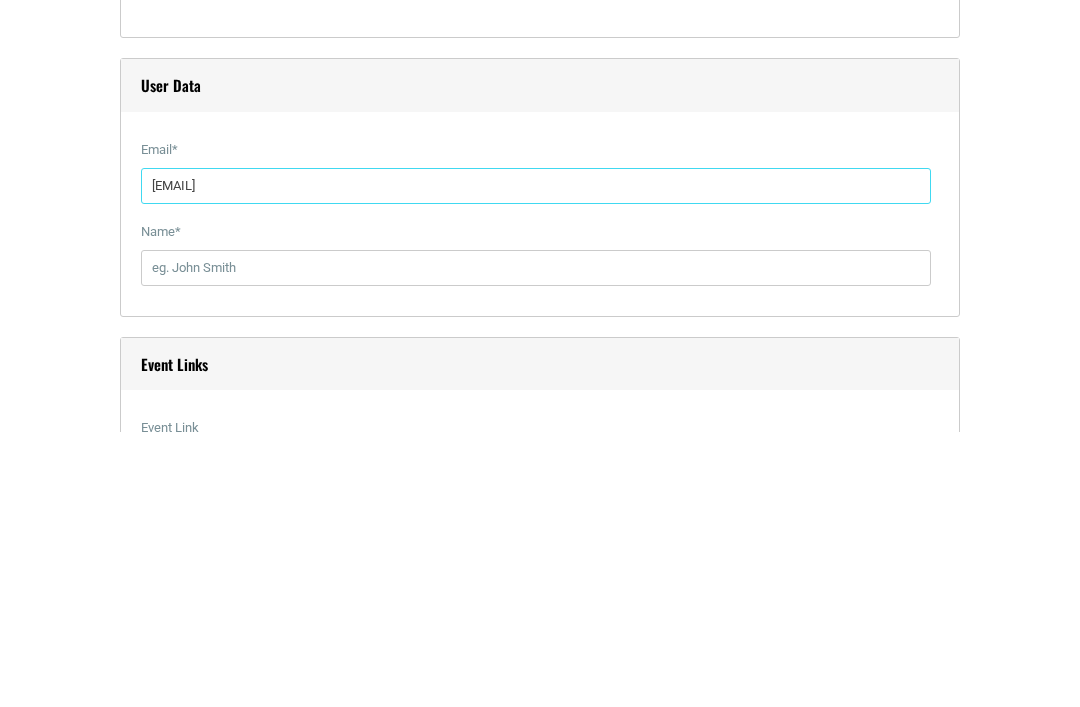 type on "[EMAIL]" 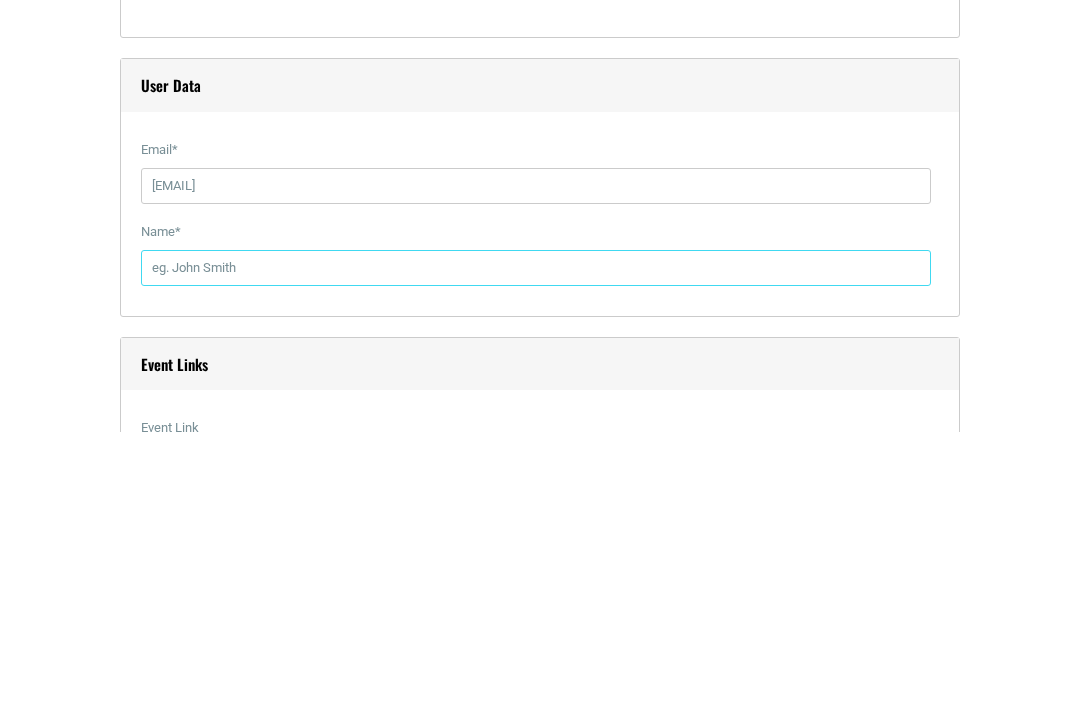 click on "Name *" at bounding box center (536, 543) 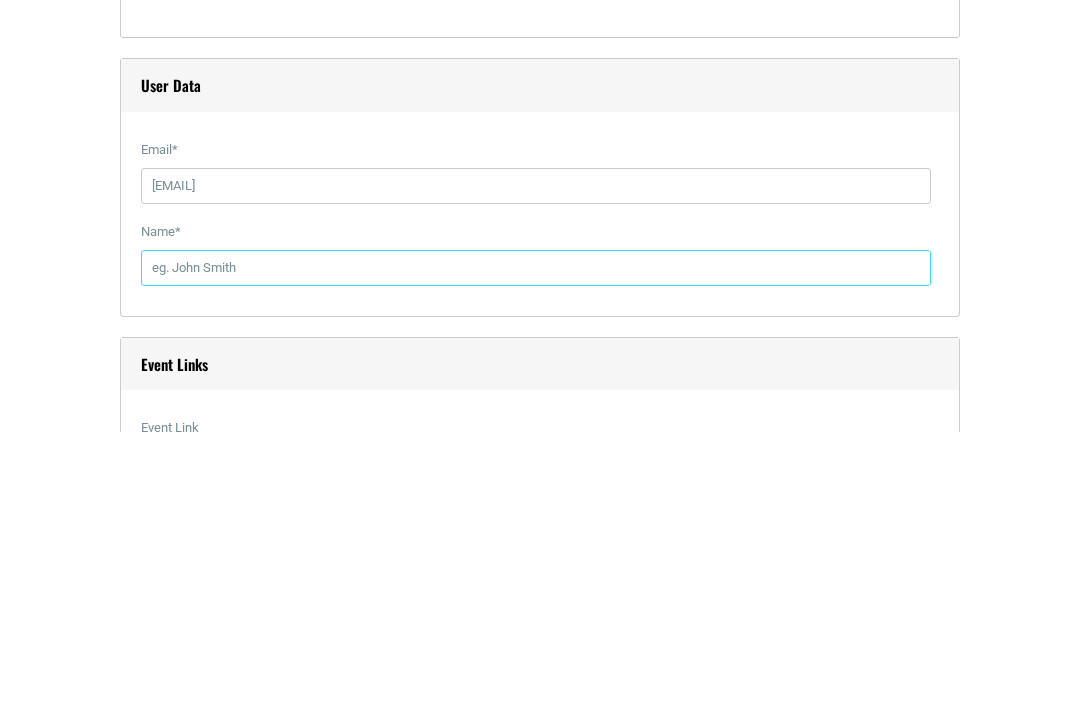type on "[FIRST] [LAST]" 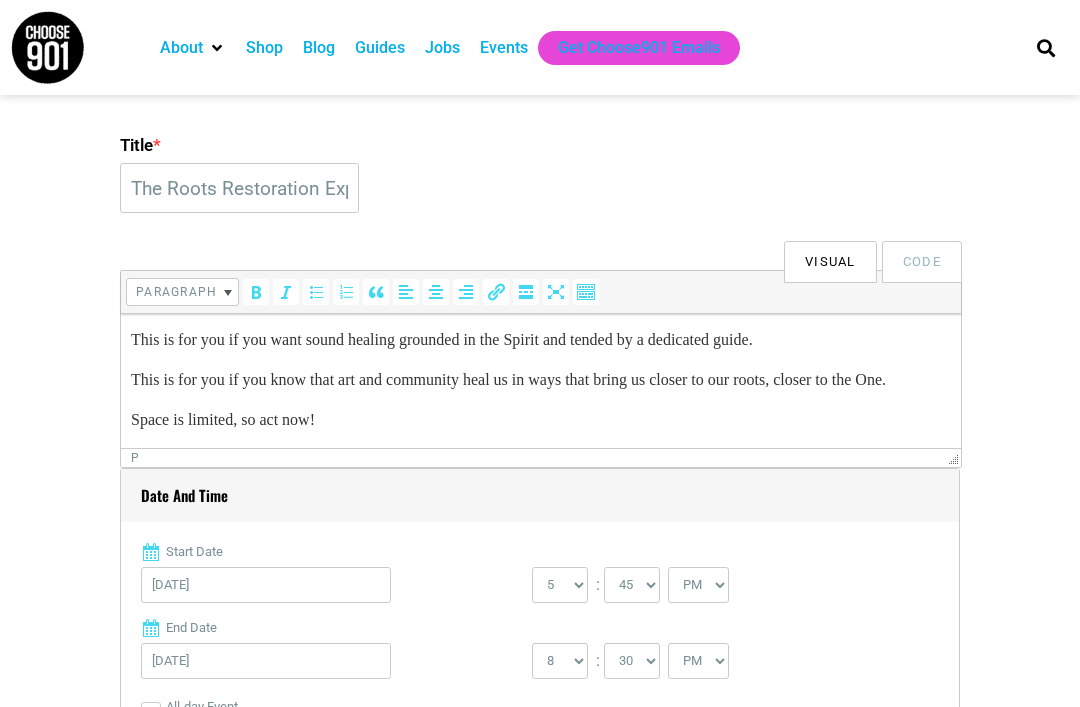 scroll, scrollTop: 482, scrollLeft: 0, axis: vertical 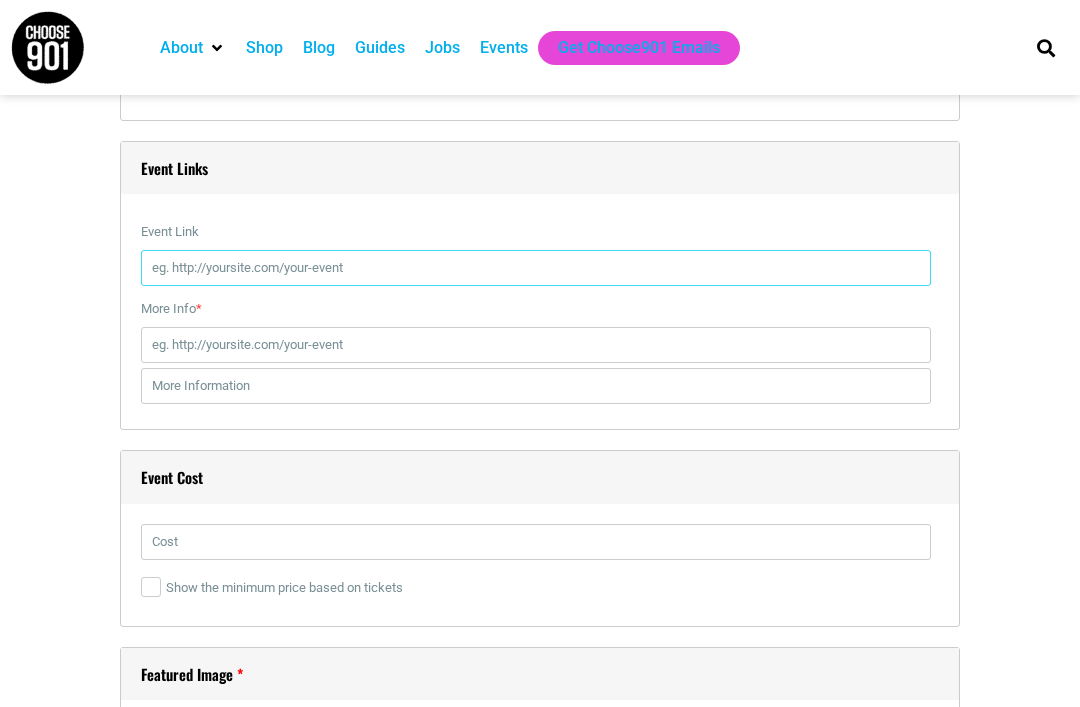 click on "Event Link" at bounding box center (536, 268) 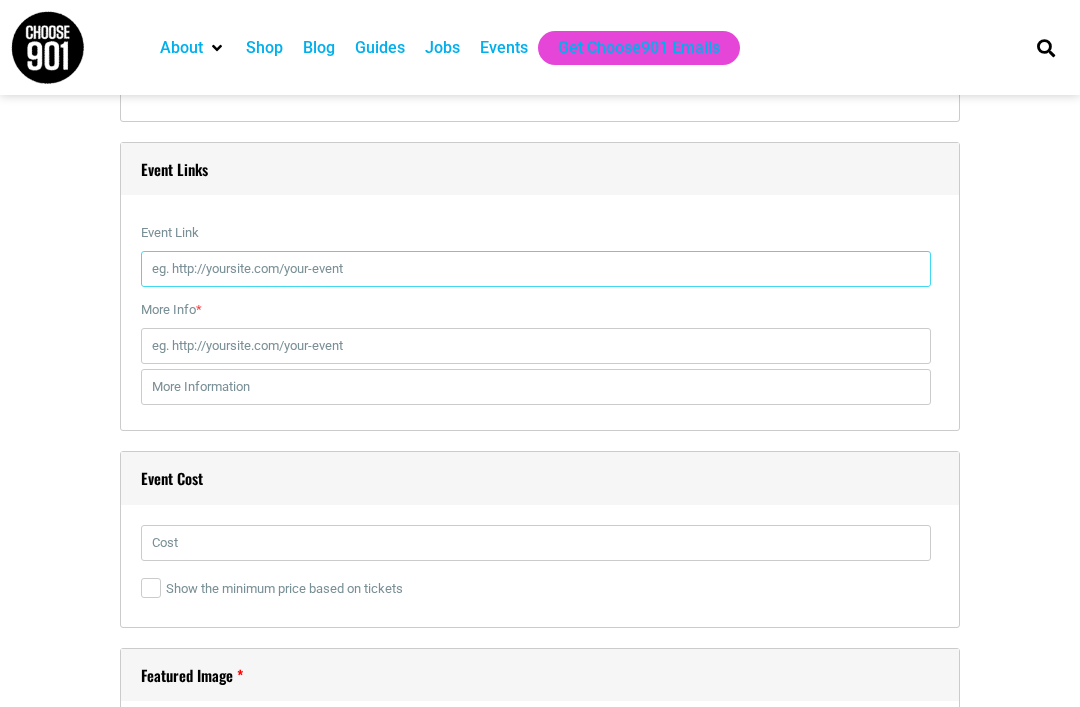 click on "Event Link" at bounding box center (536, 269) 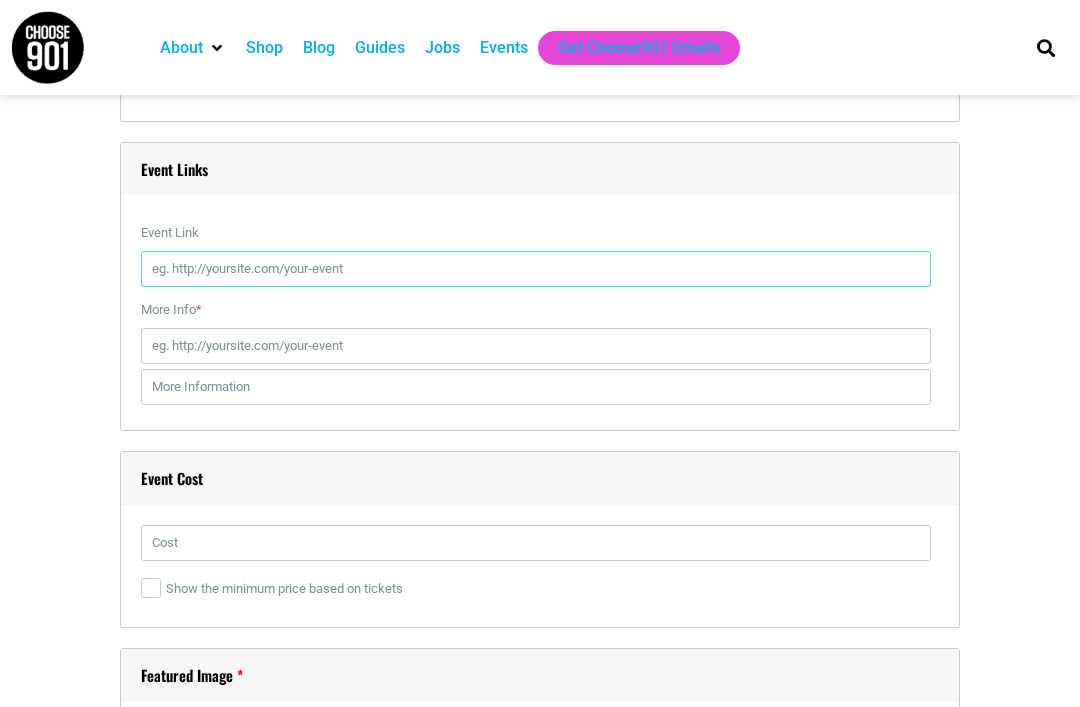 paste on "https://lu.ma/zqw6fiy1?fbclid=PAQ0xDSwLfrv5leHRuA2FlbQIxMQABp6kQGp6PUflt5aGfV2msO_eecsKRs2DkzXia9uXjWyxi6E5nwDV-kzj7Jql0_aem_0U3CsAyKtKGEEKbp2nhDHw" 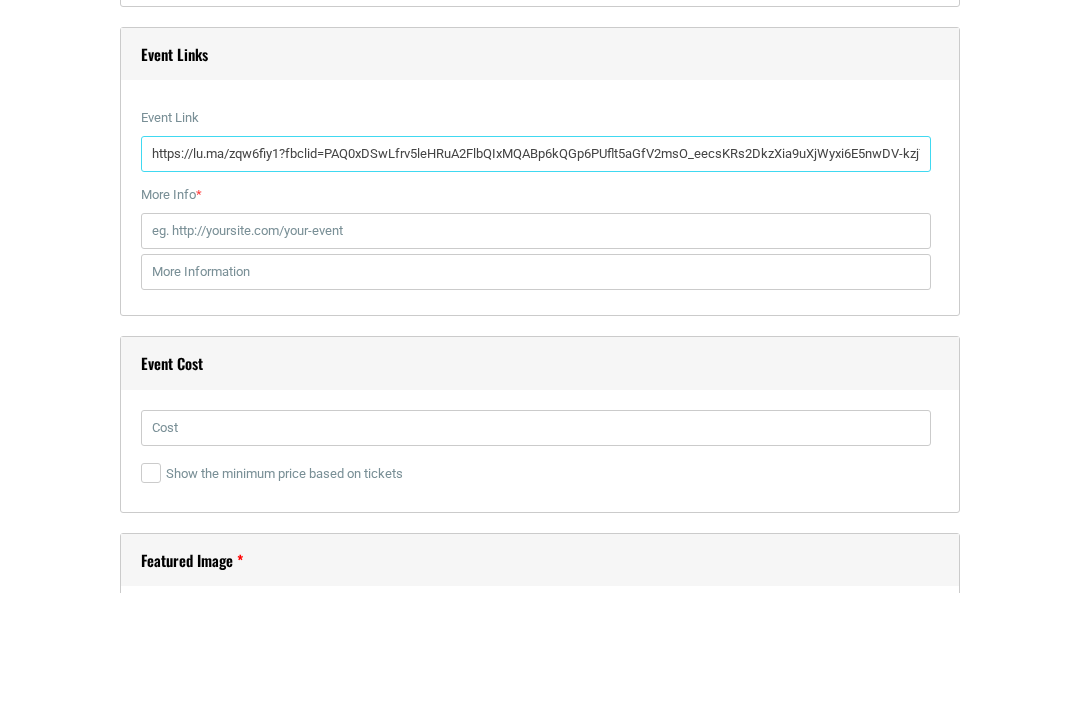 scroll, scrollTop: 2519, scrollLeft: 0, axis: vertical 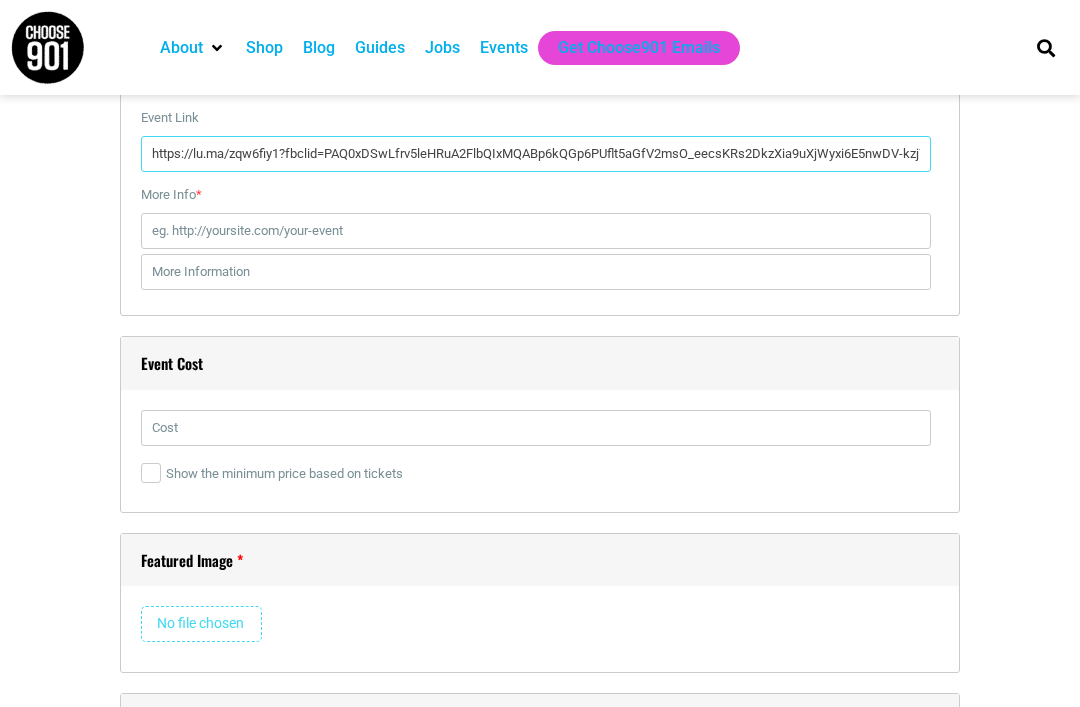 type on "https://lu.ma/zqw6fiy1?fbclid=PAQ0xDSwLfrv5leHRuA2FlbQIxMQABp6kQGp6PUflt5aGfV2msO_eecsKRs2DkzXia9uXjWyxi6E5nwDV-kzj7Jql0_aem_0U3CsAyKtKGEEKbp2nhDHw" 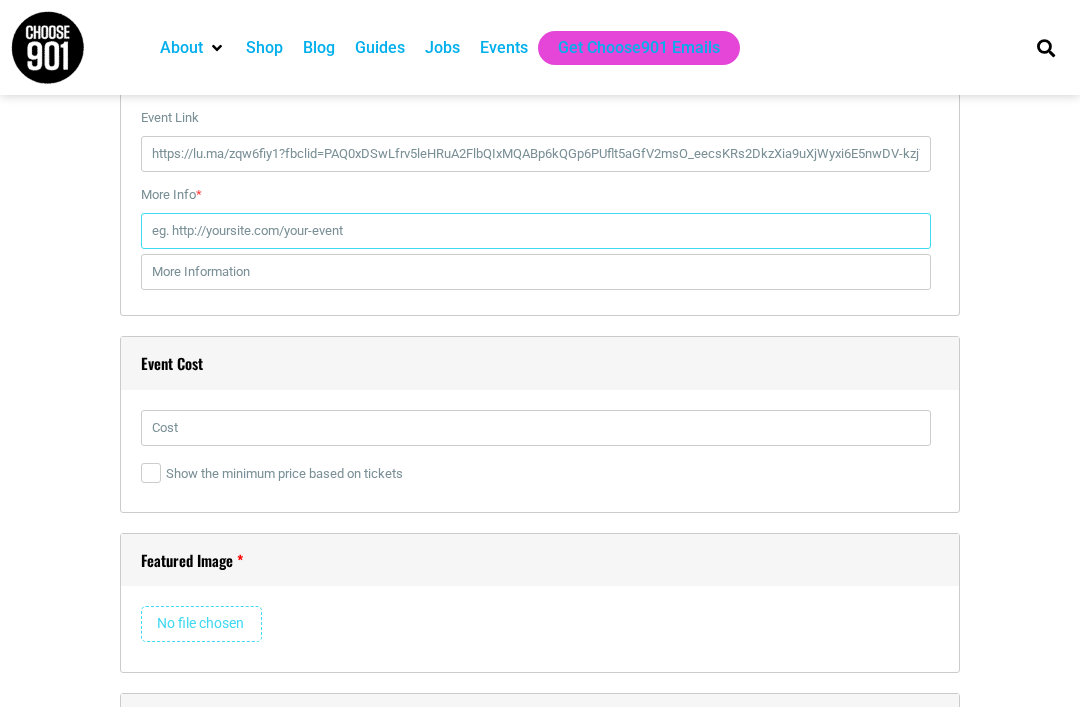 click on "More Info  *" at bounding box center [536, 231] 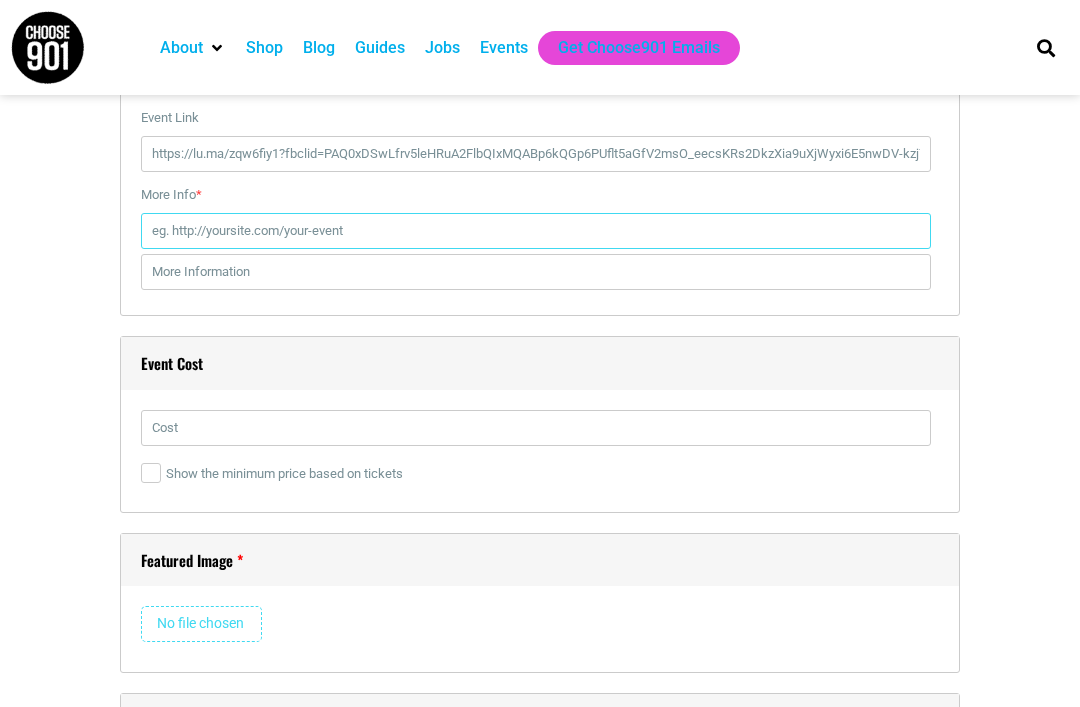 paste on "https://www.instagram.com/reel/DMBcPttPWFP/?igsh=ODMwM21qNDJqcWIx" 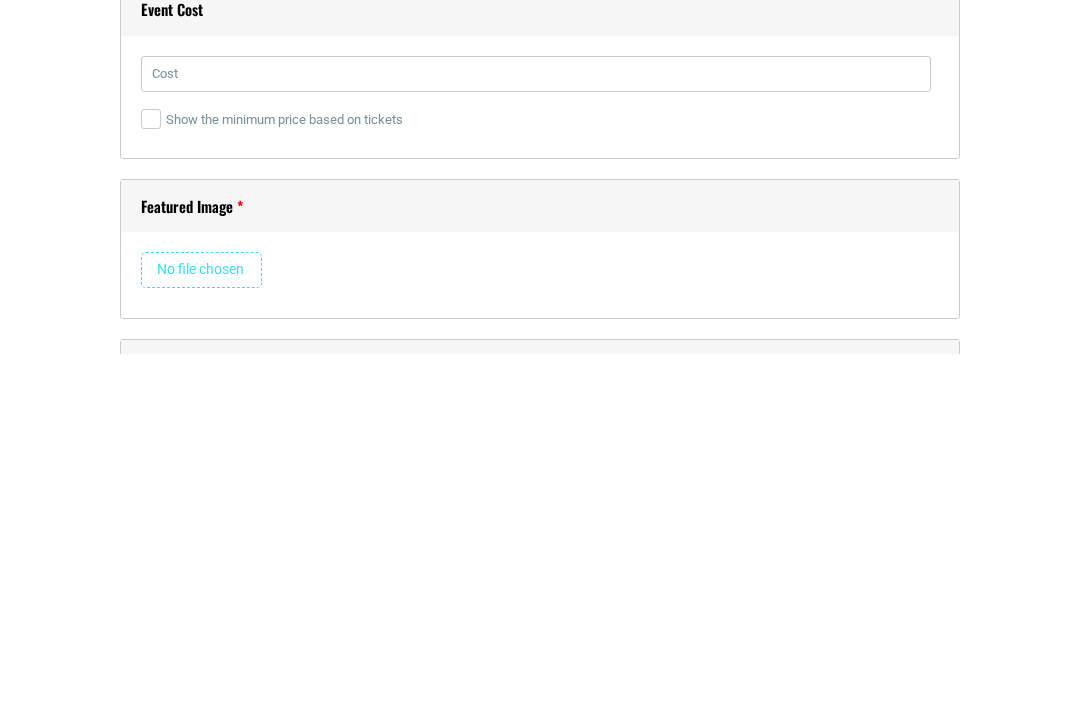 type on "https://www.instagram.com/reel/DMBcPttPWFP/?igsh=ODMwM21qNDJqcWIx" 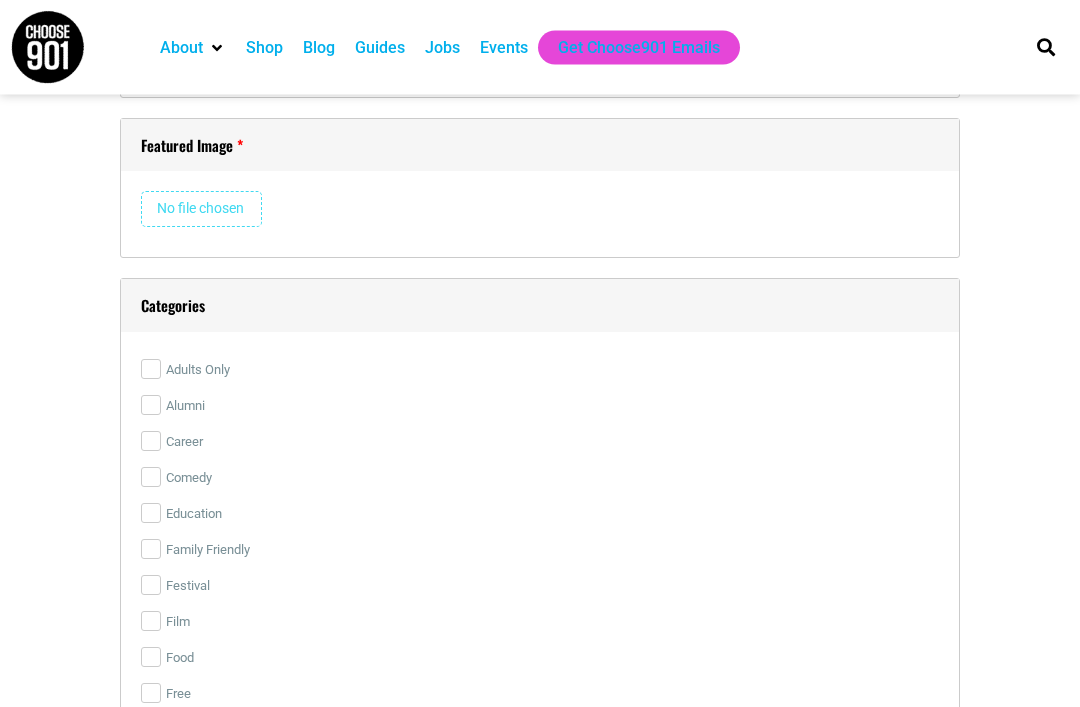 scroll, scrollTop: 2850, scrollLeft: 0, axis: vertical 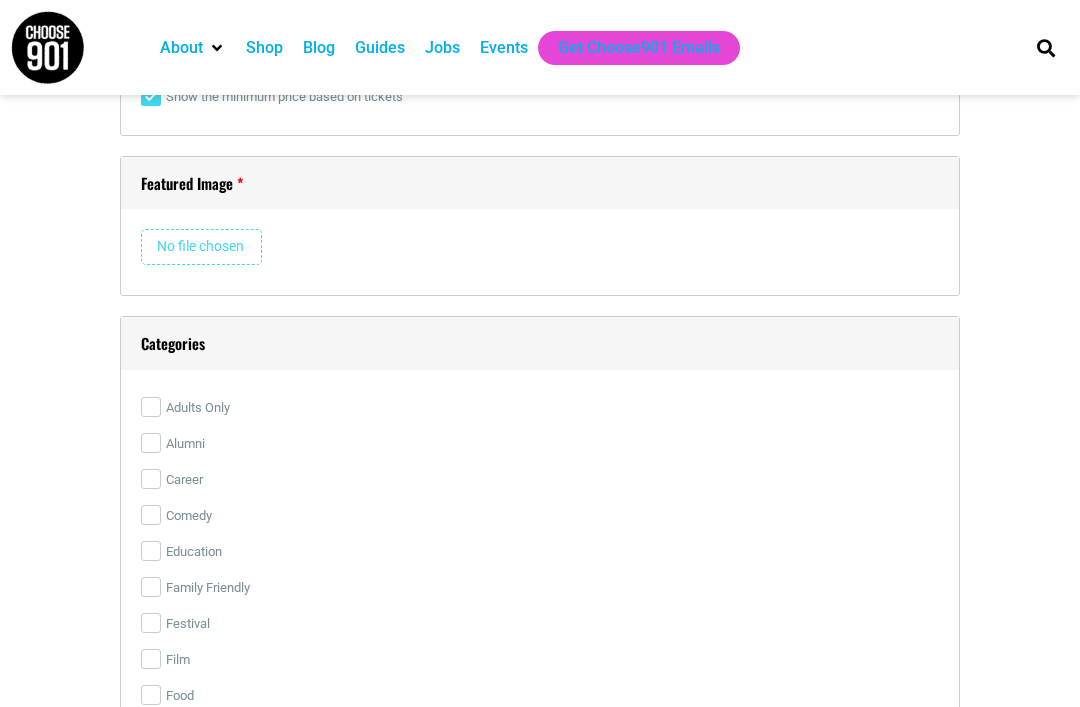 click at bounding box center [201, 247] 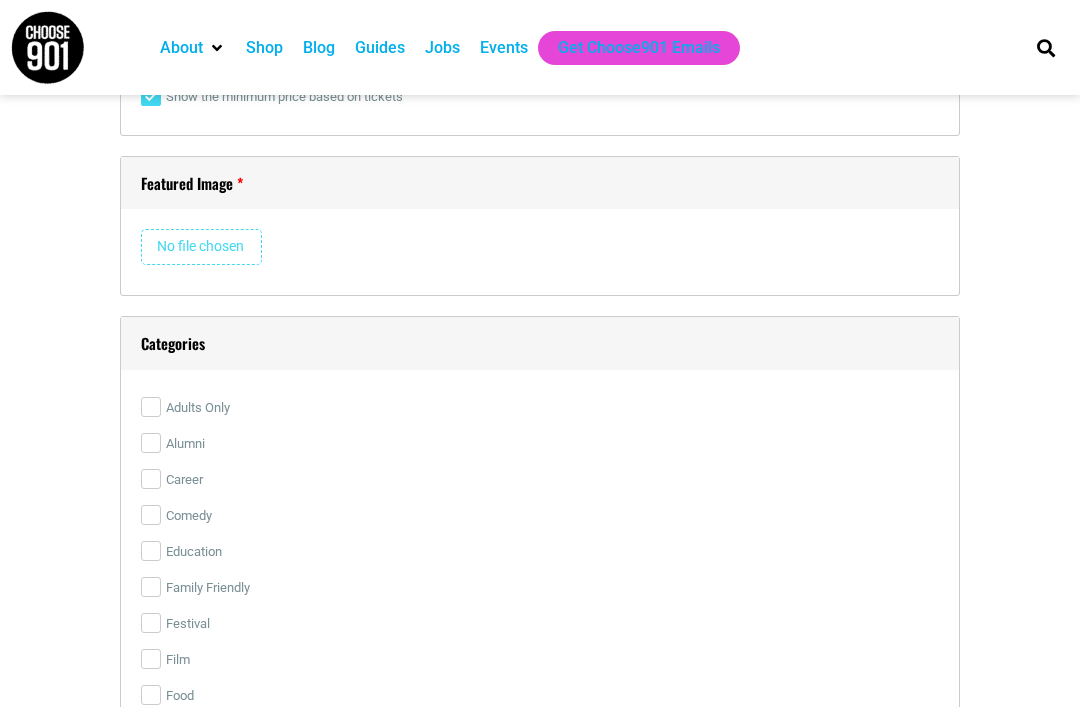type on "C:\fakepath\8538415740763502521.mp4" 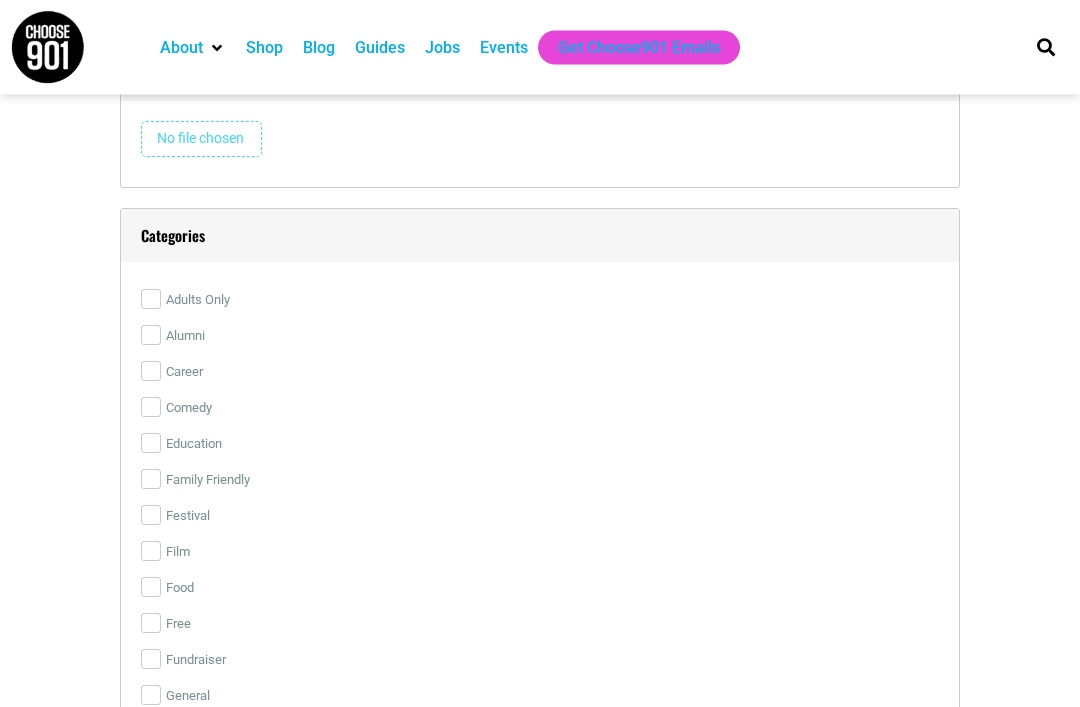 scroll, scrollTop: 2958, scrollLeft: 0, axis: vertical 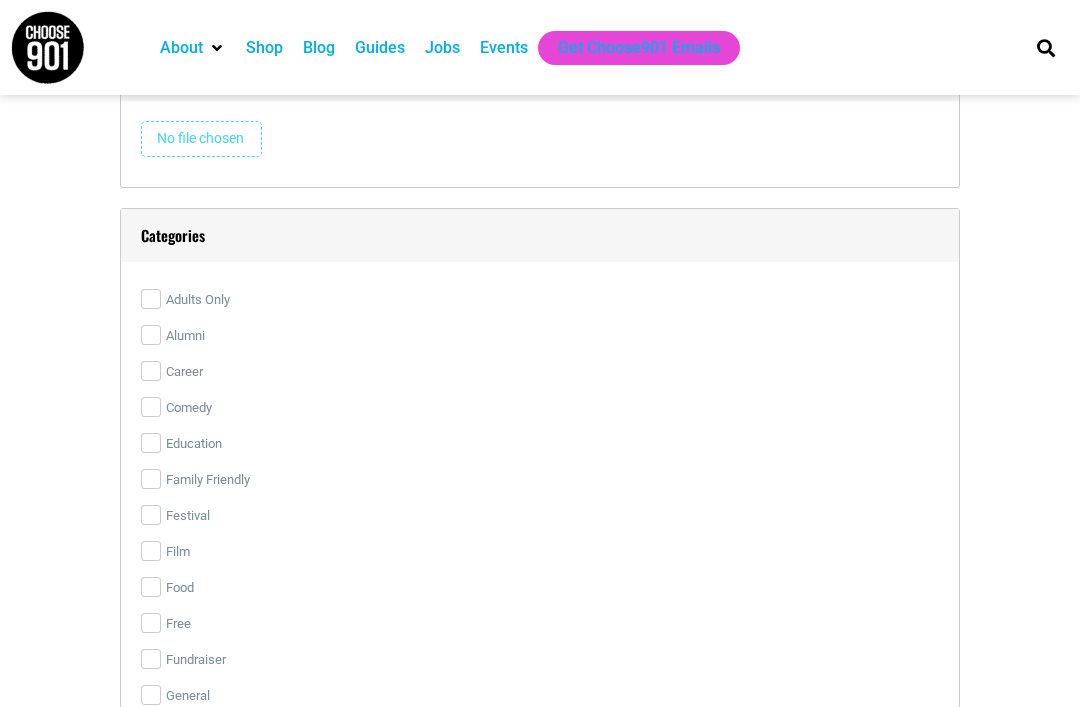 click on "Adults Only" at bounding box center [151, 299] 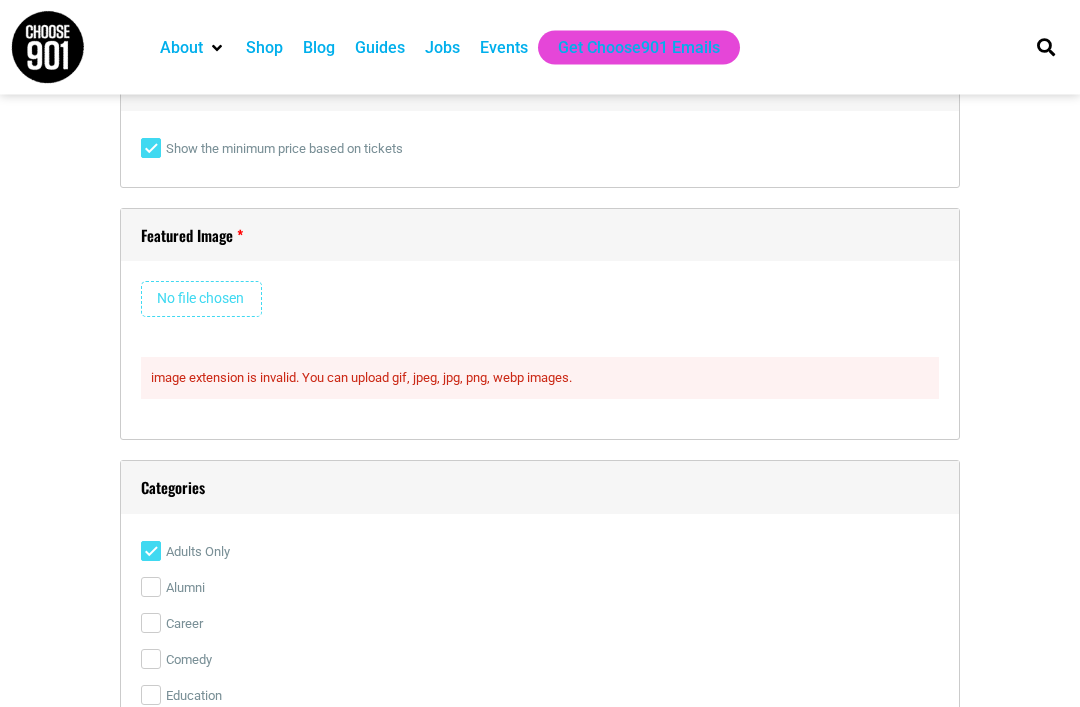 scroll, scrollTop: 2798, scrollLeft: 0, axis: vertical 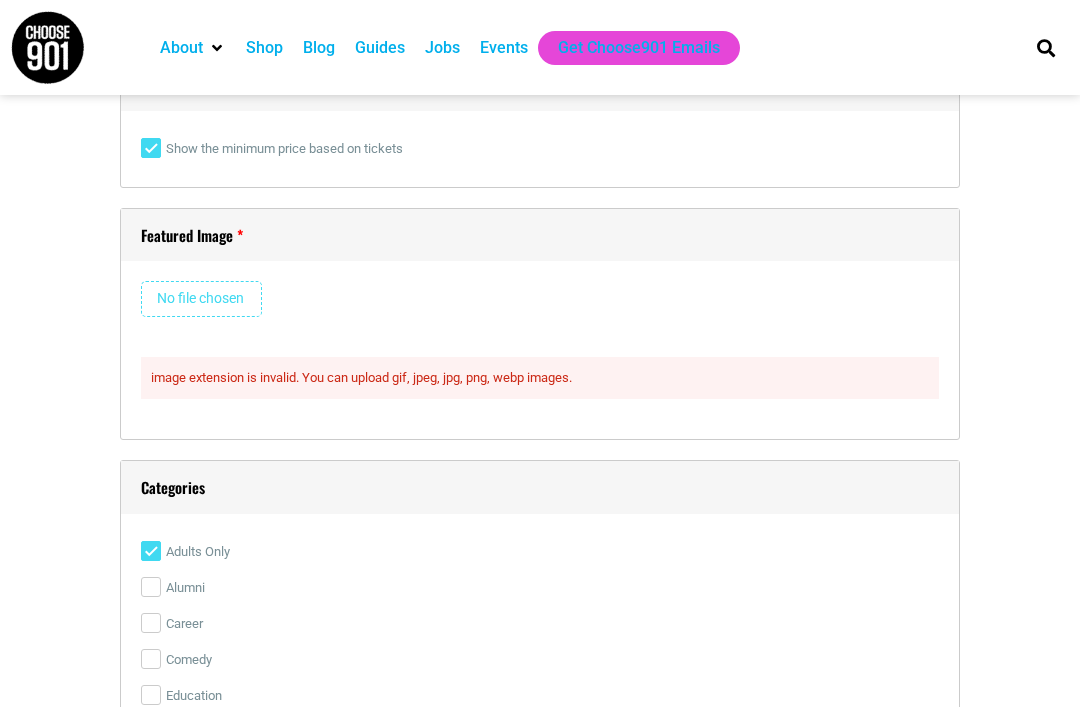 click at bounding box center (201, 299) 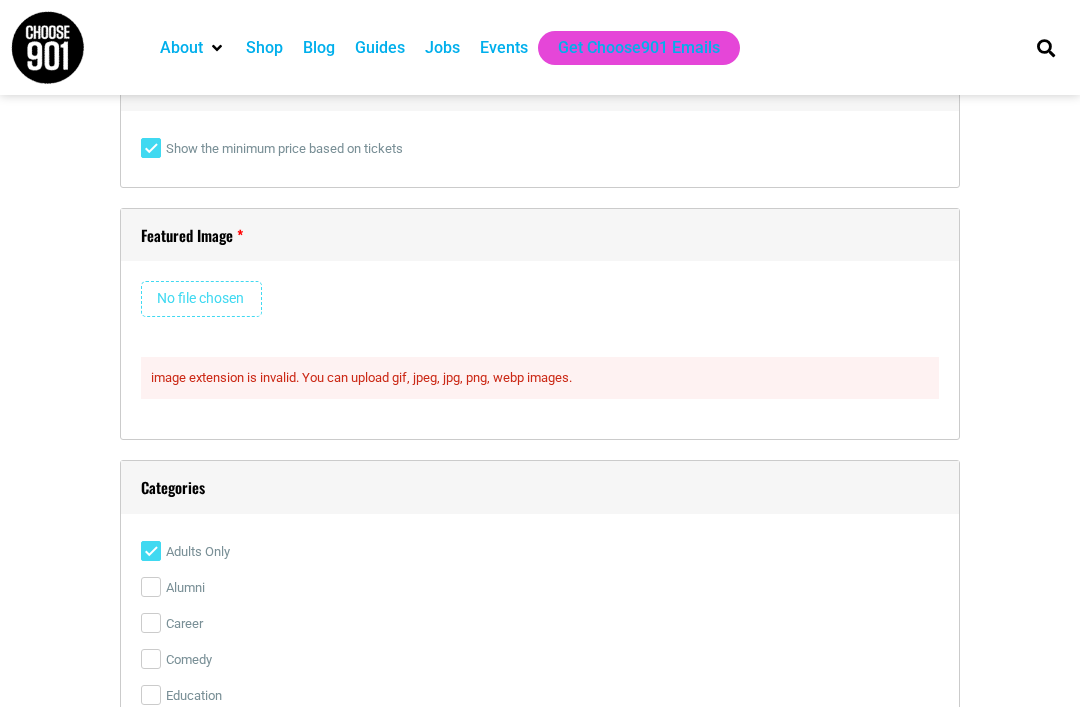 type on "C:\fakepath\[FILENAME]" 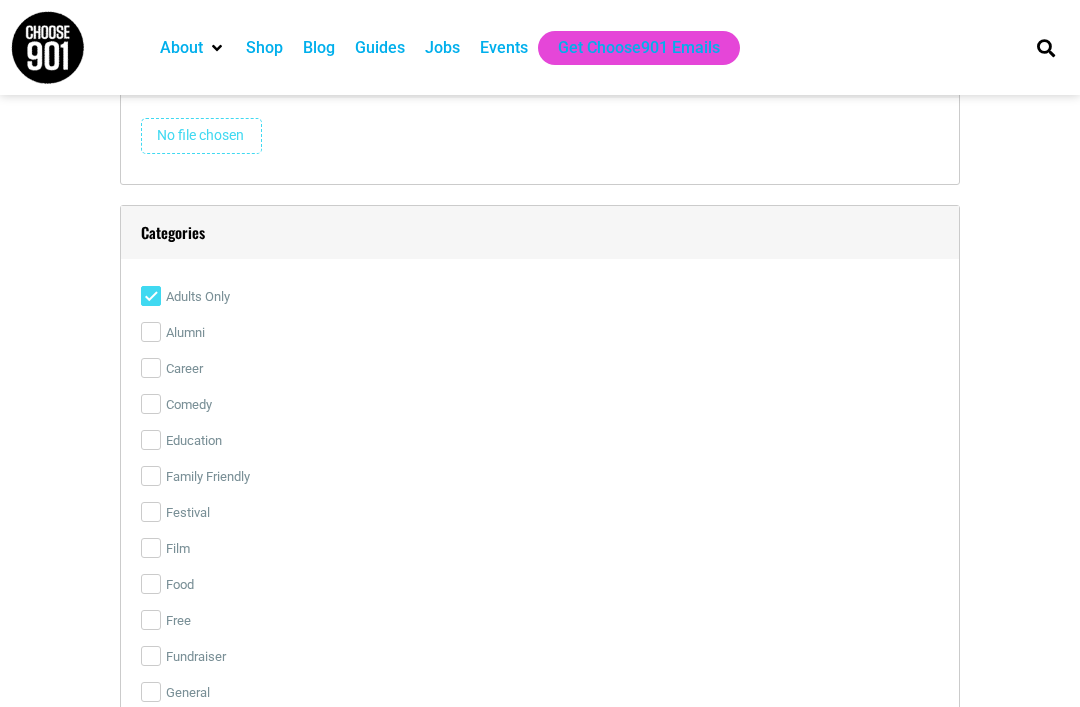 scroll, scrollTop: 2962, scrollLeft: 0, axis: vertical 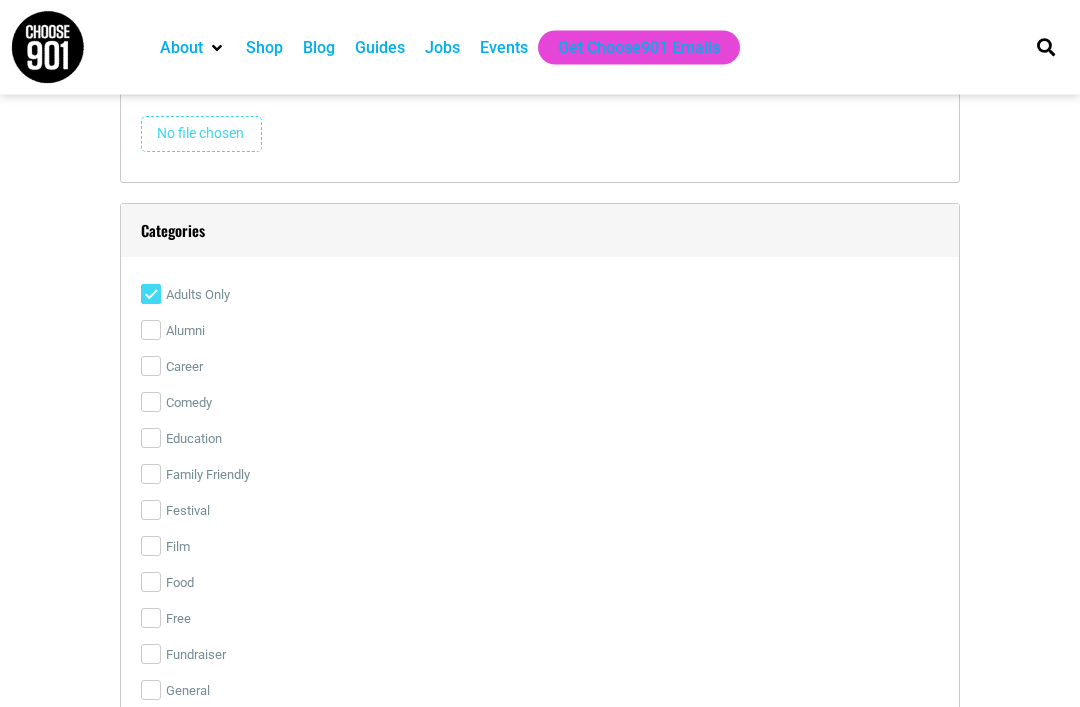 type 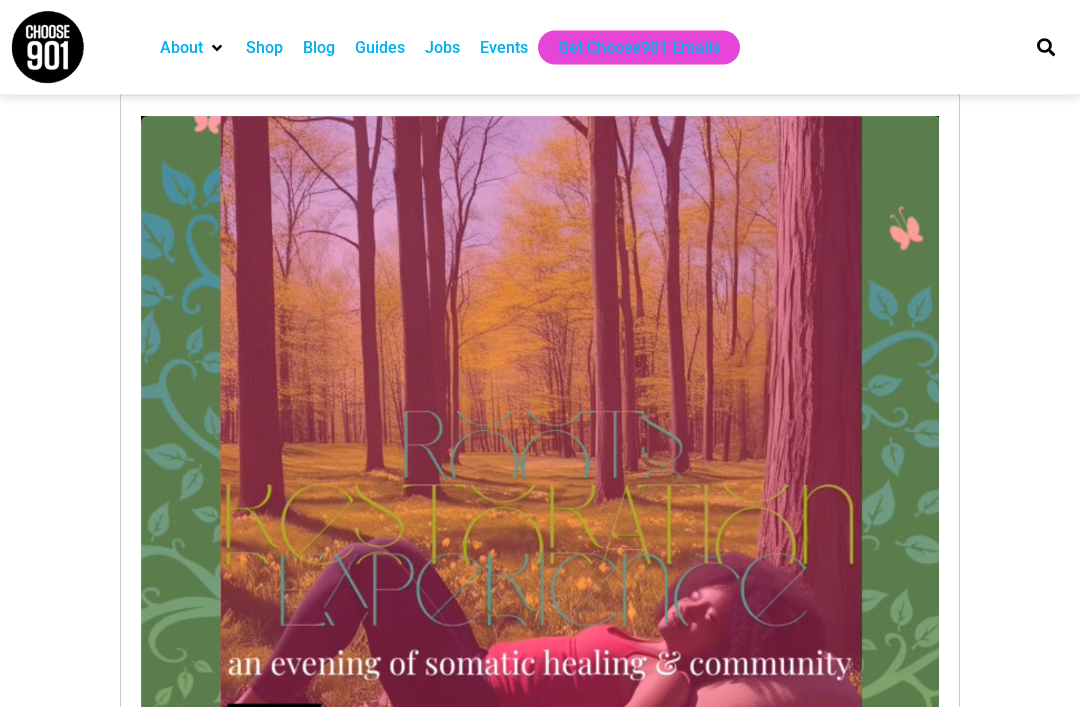 scroll, scrollTop: 2963, scrollLeft: 0, axis: vertical 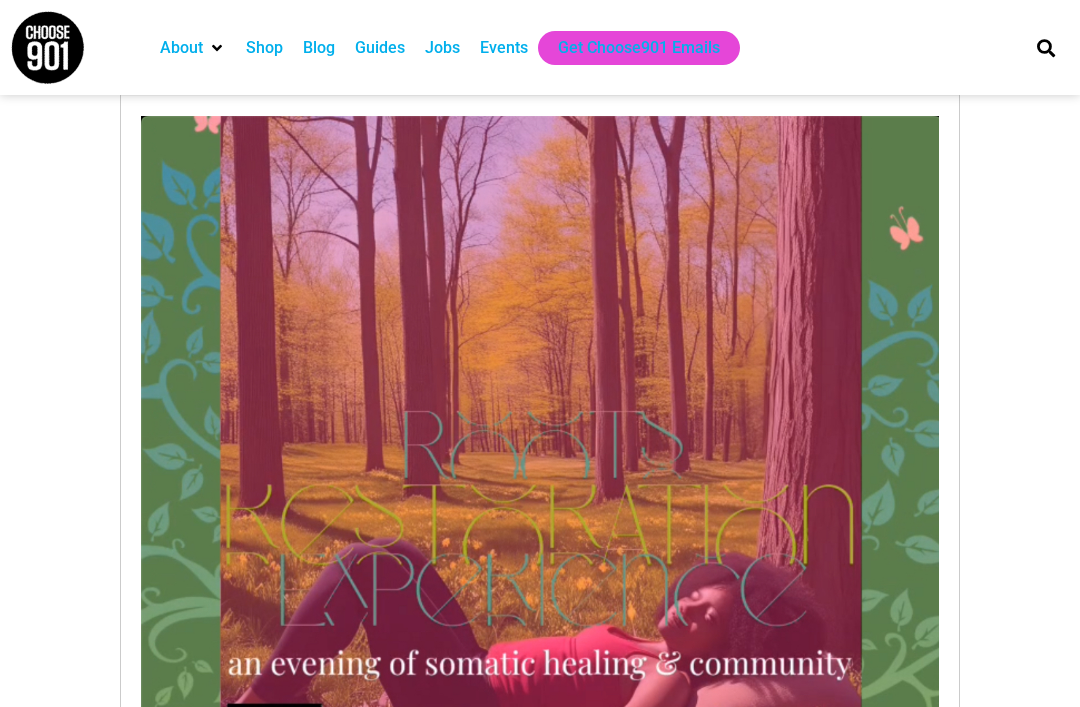 click at bounding box center (540, 517) 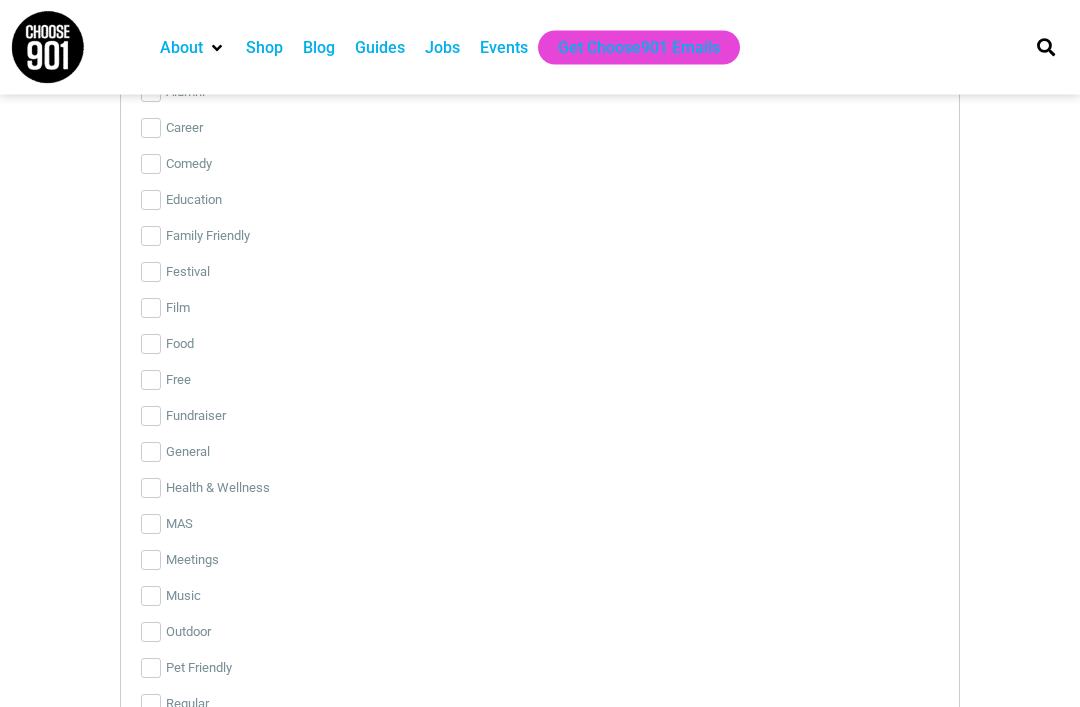 click on "Education" at bounding box center (151, 201) 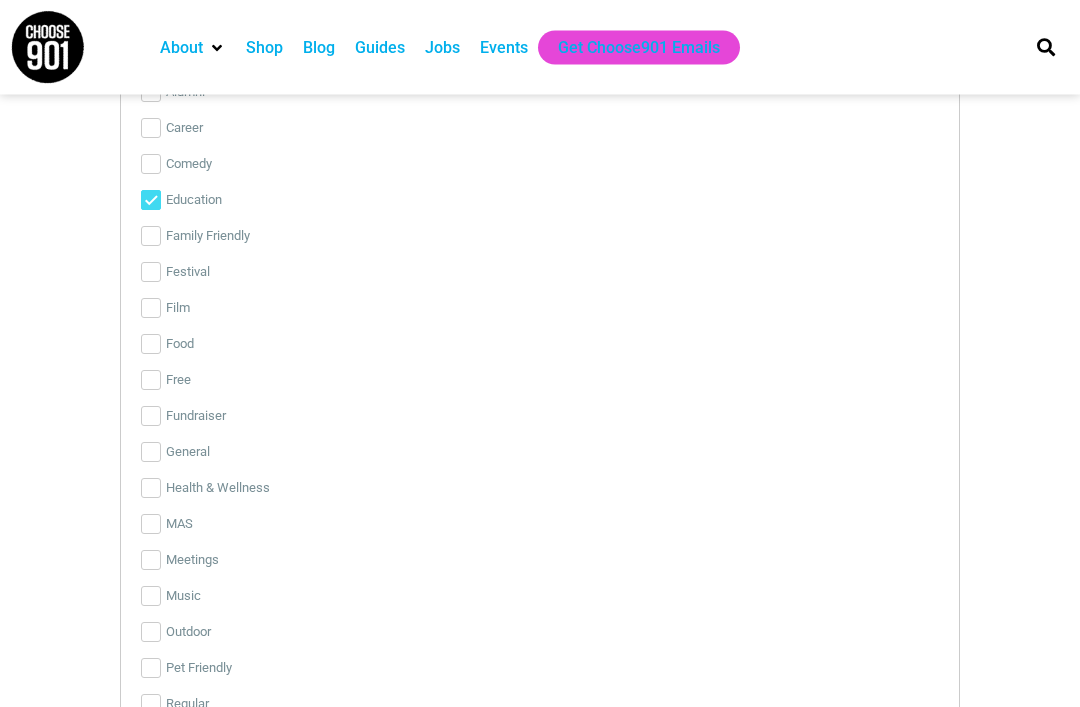 scroll, scrollTop: 4010, scrollLeft: 0, axis: vertical 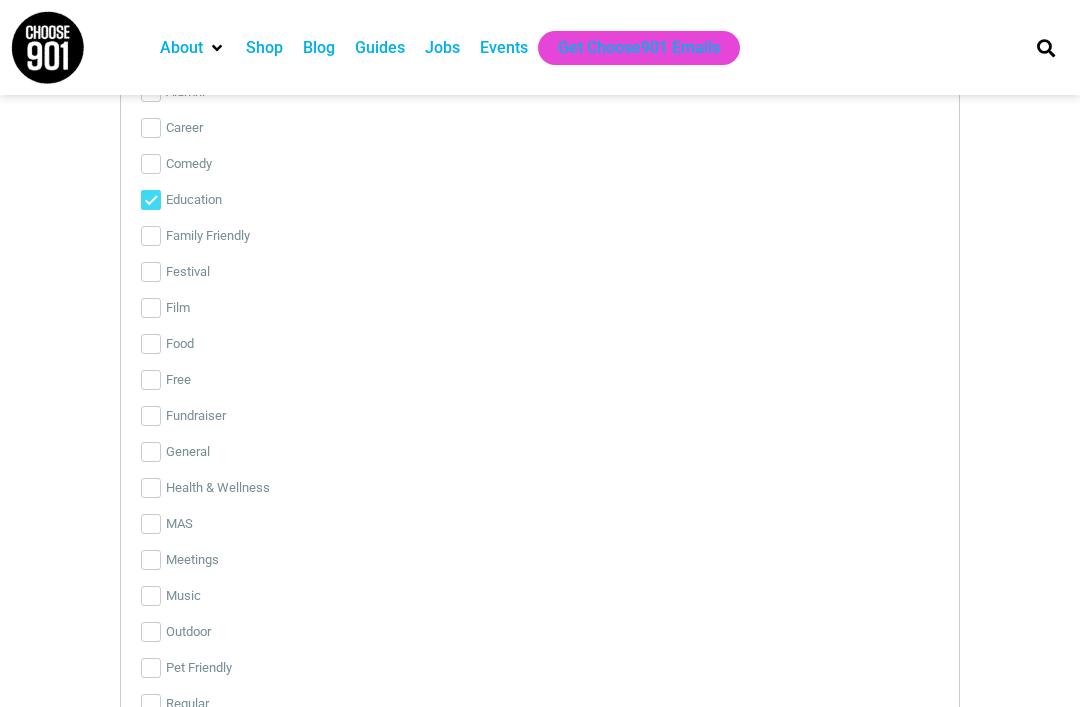 click on "General" at bounding box center (151, 452) 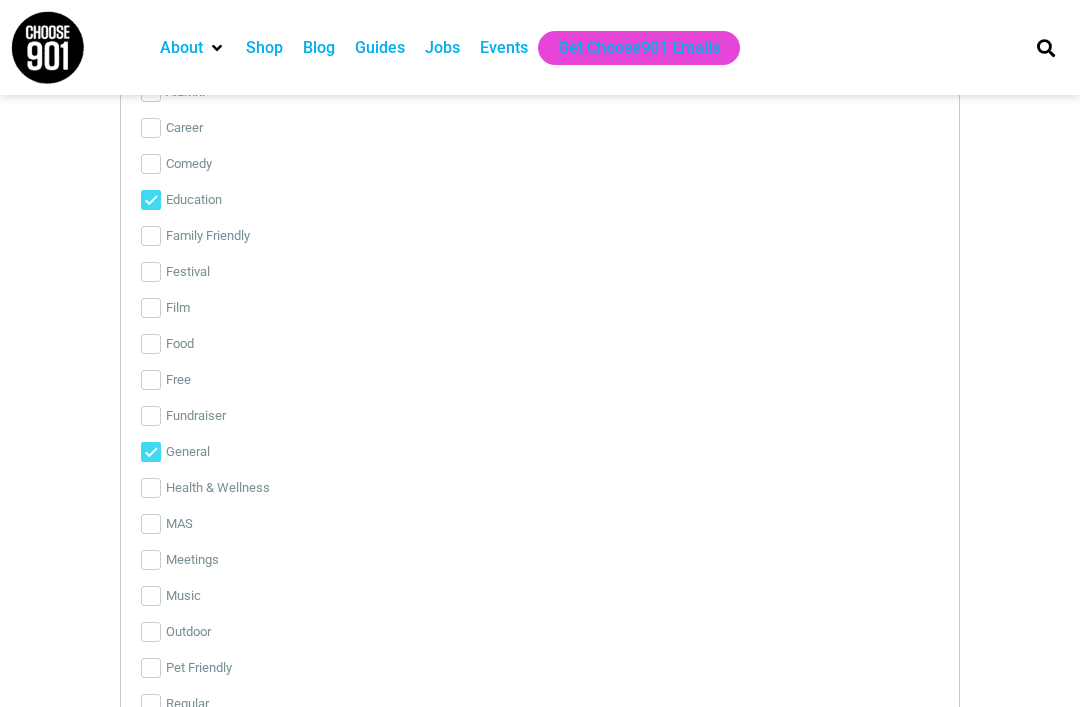 click on "Health & Wellness" at bounding box center [151, 488] 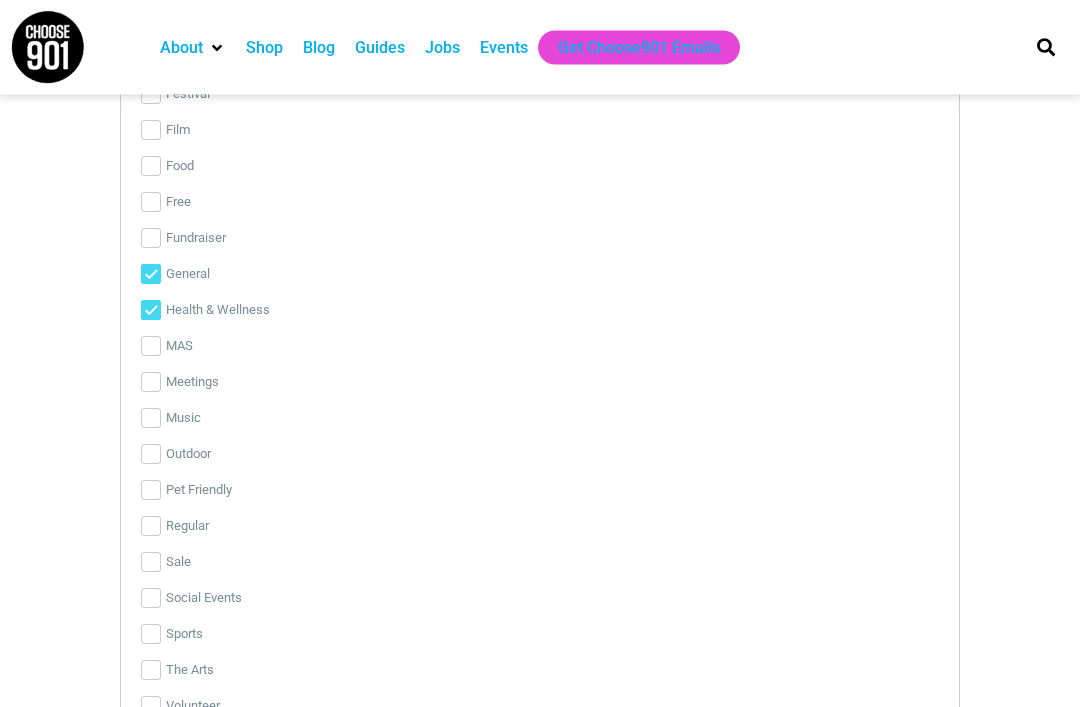 click on "Music" at bounding box center [151, 419] 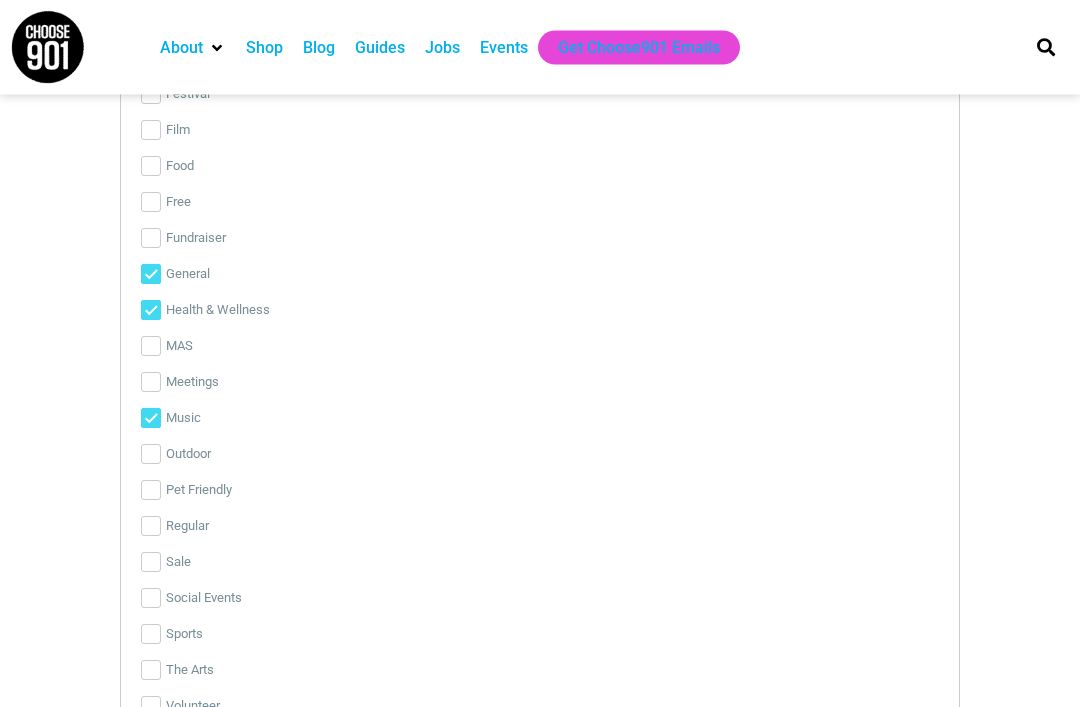 scroll, scrollTop: 4188, scrollLeft: 0, axis: vertical 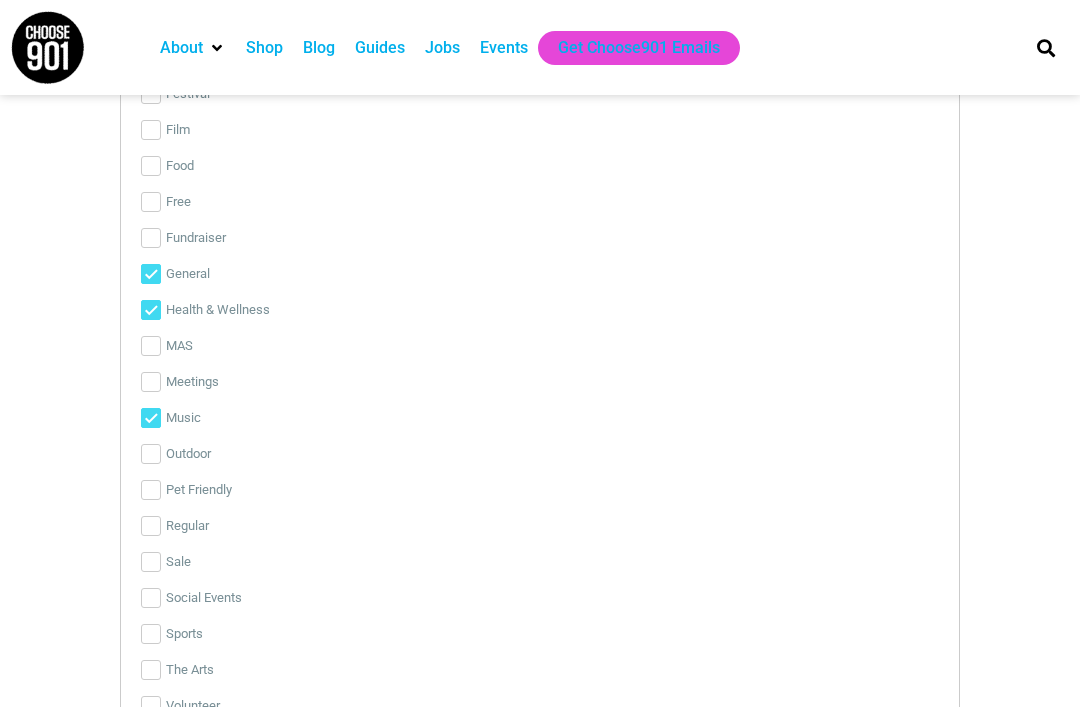 click on "Outdoor" at bounding box center [151, 454] 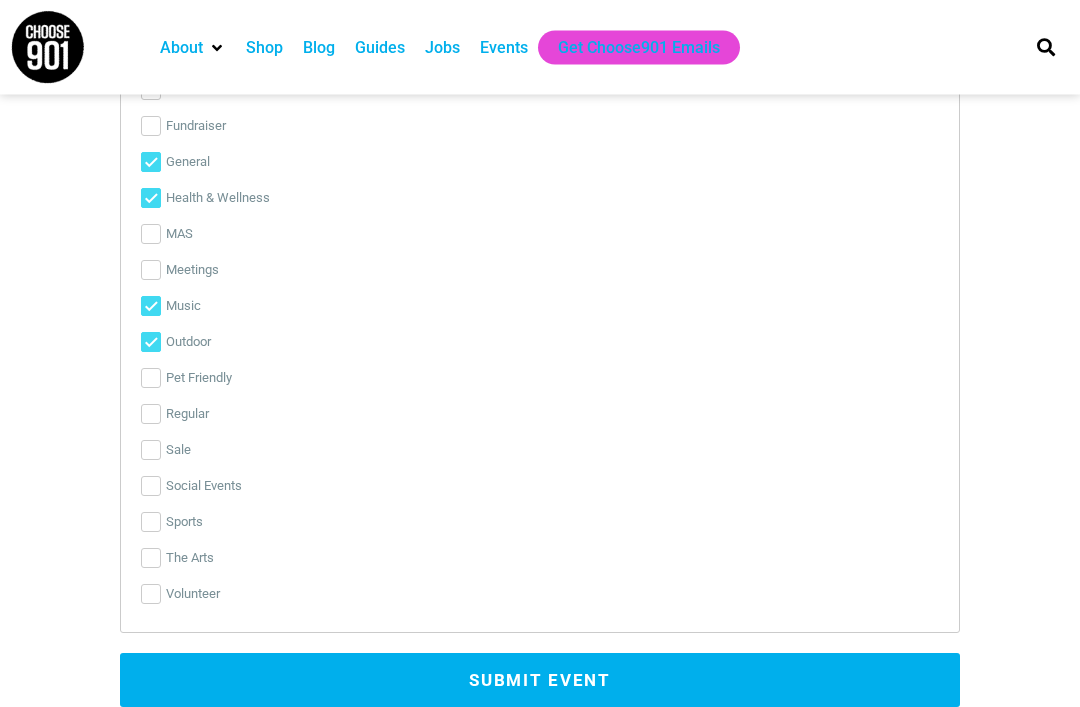 click on "Regular" at bounding box center (151, 415) 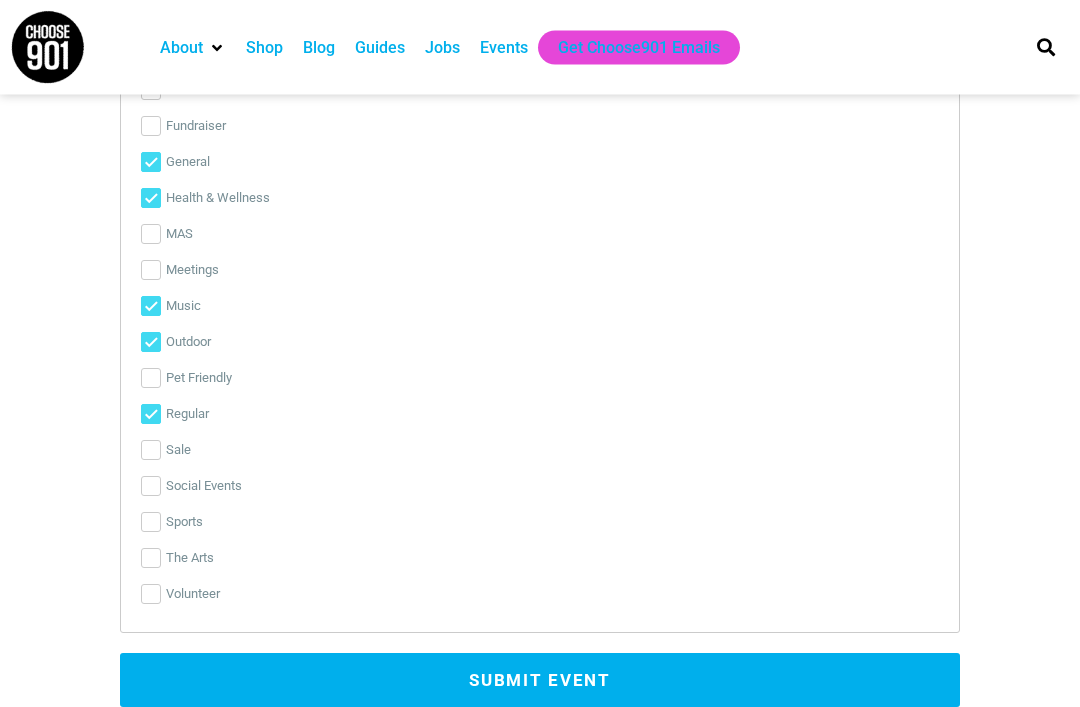 scroll, scrollTop: 4300, scrollLeft: 0, axis: vertical 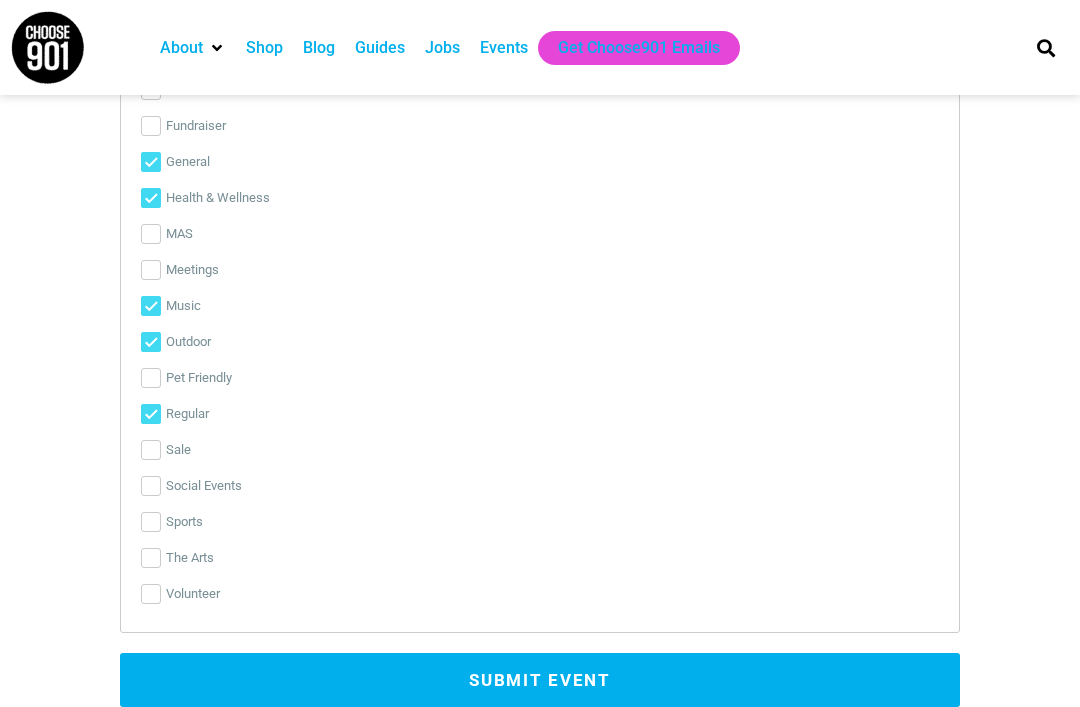 click on "Social Events" at bounding box center (151, 486) 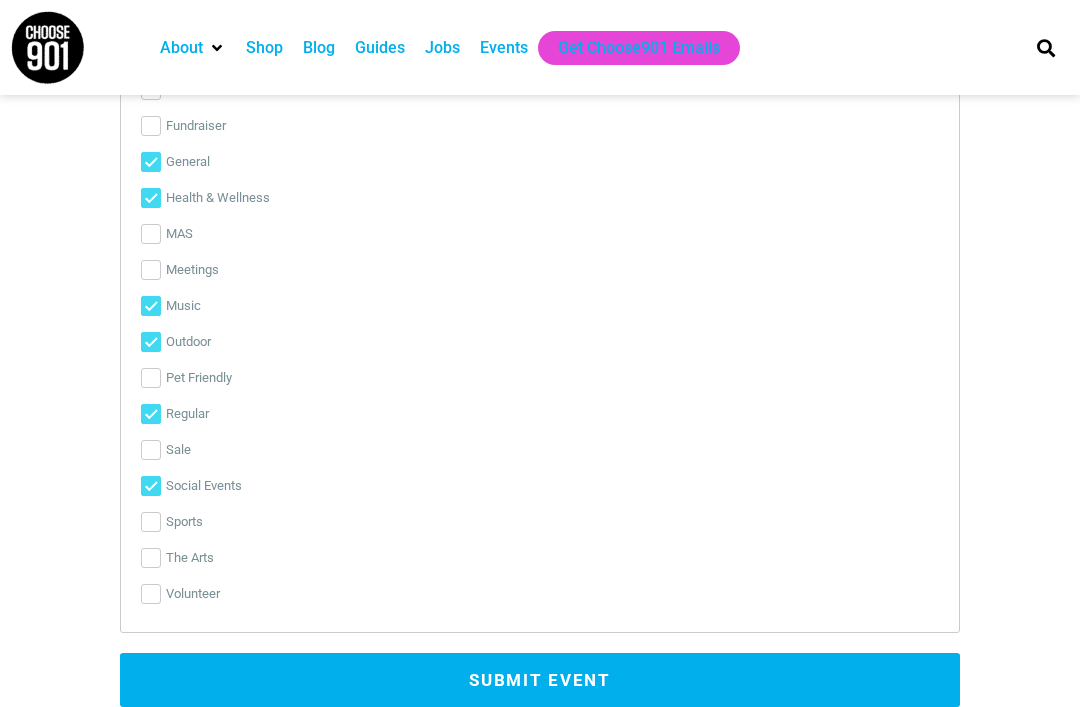 click on "The Arts" at bounding box center (151, 558) 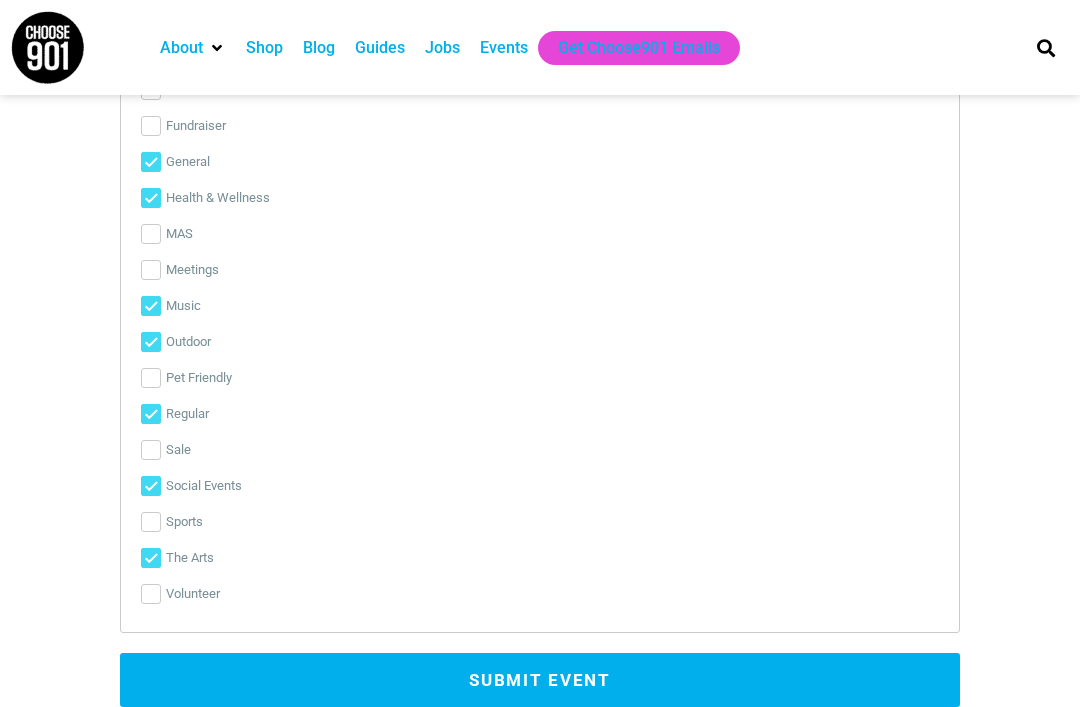 click on "Submit Event" at bounding box center [540, 680] 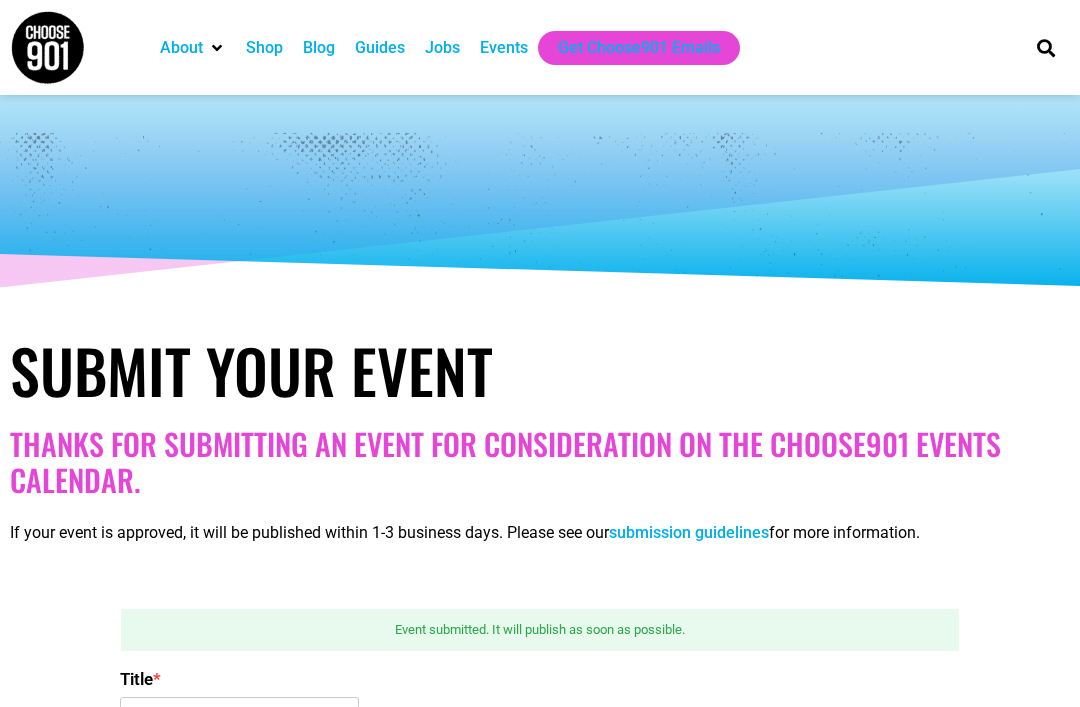 scroll, scrollTop: 0, scrollLeft: 0, axis: both 